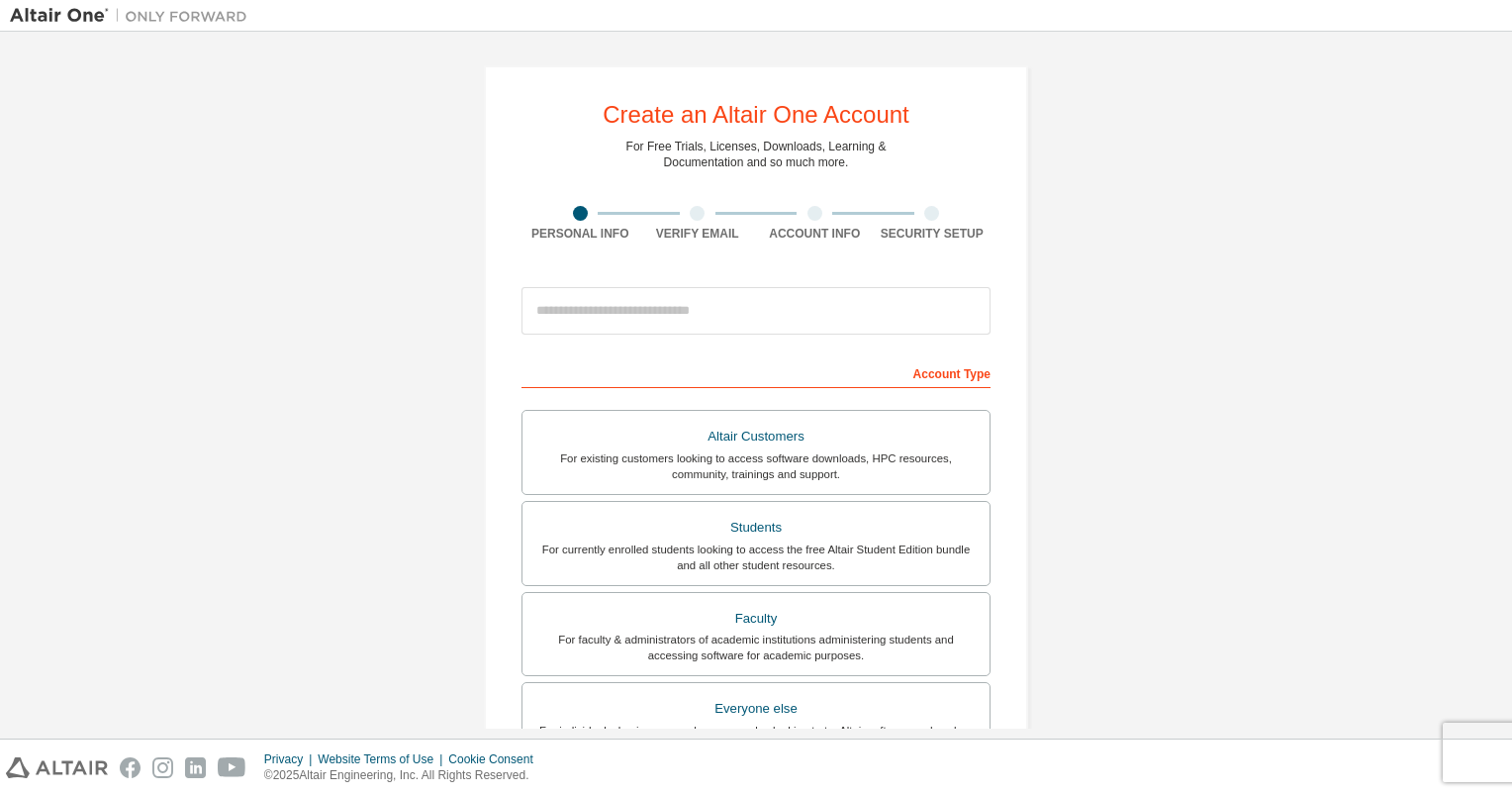 scroll, scrollTop: 0, scrollLeft: 0, axis: both 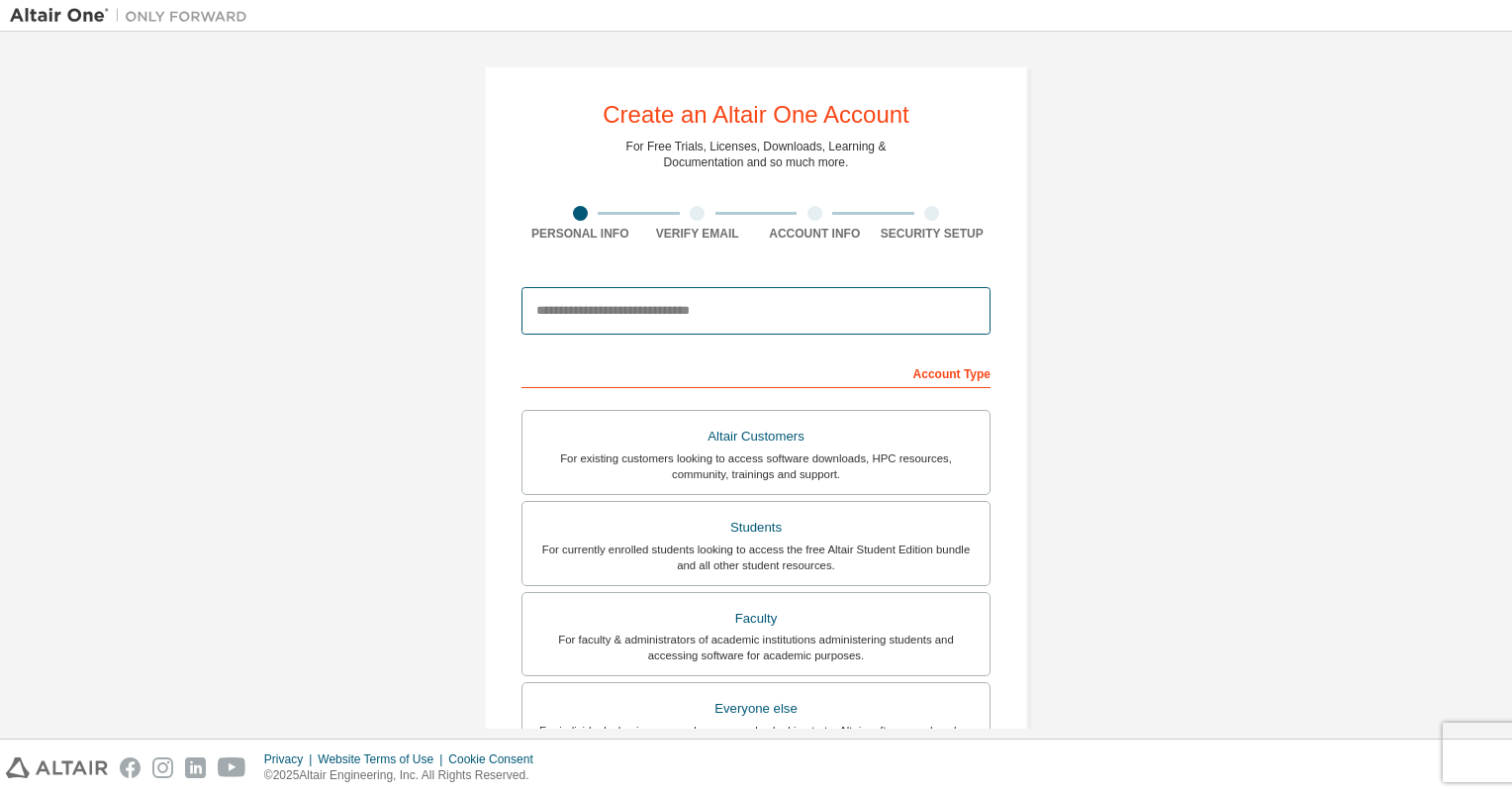 click at bounding box center [756, 311] 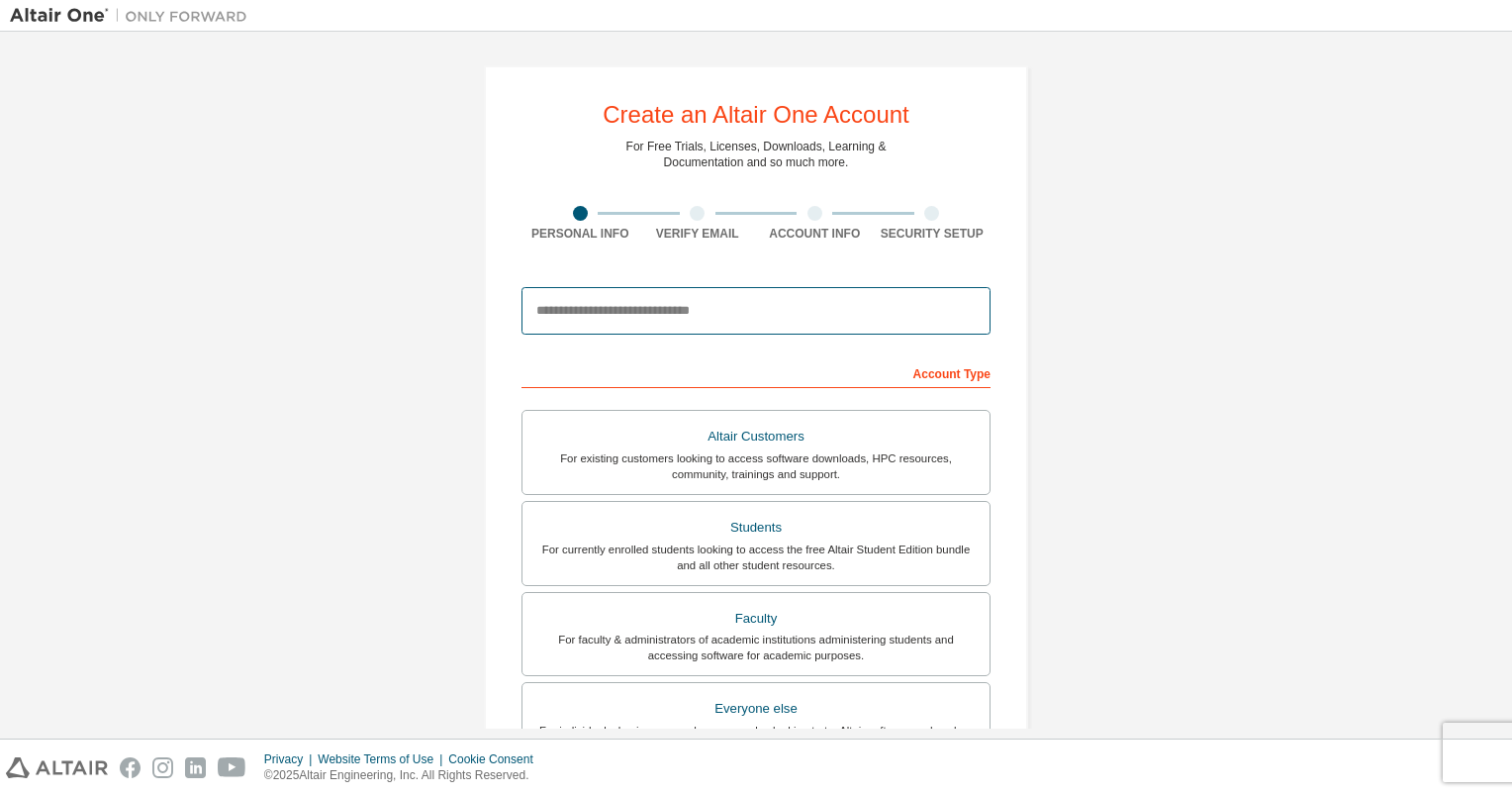 type on "**********" 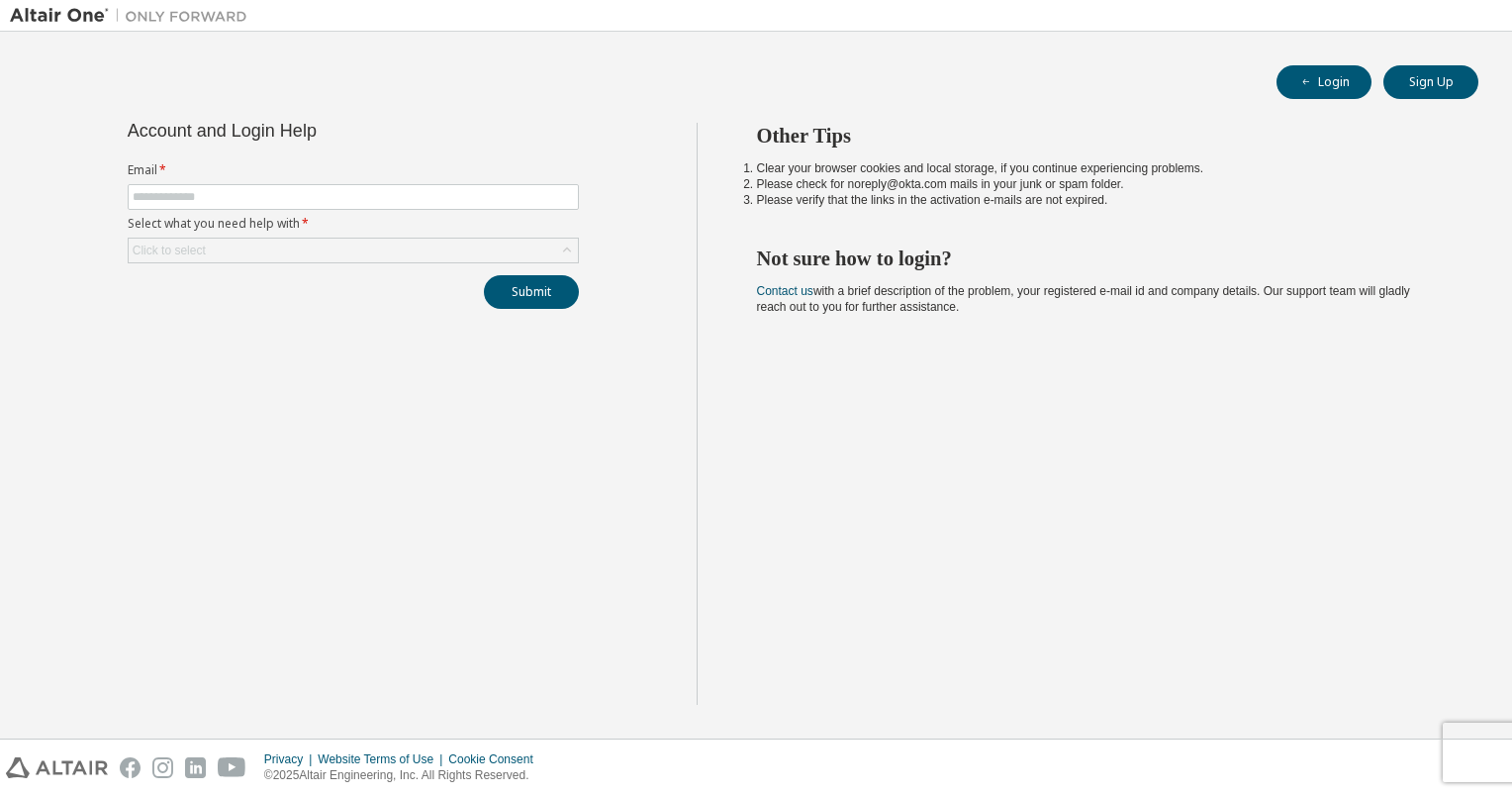 scroll, scrollTop: 0, scrollLeft: 0, axis: both 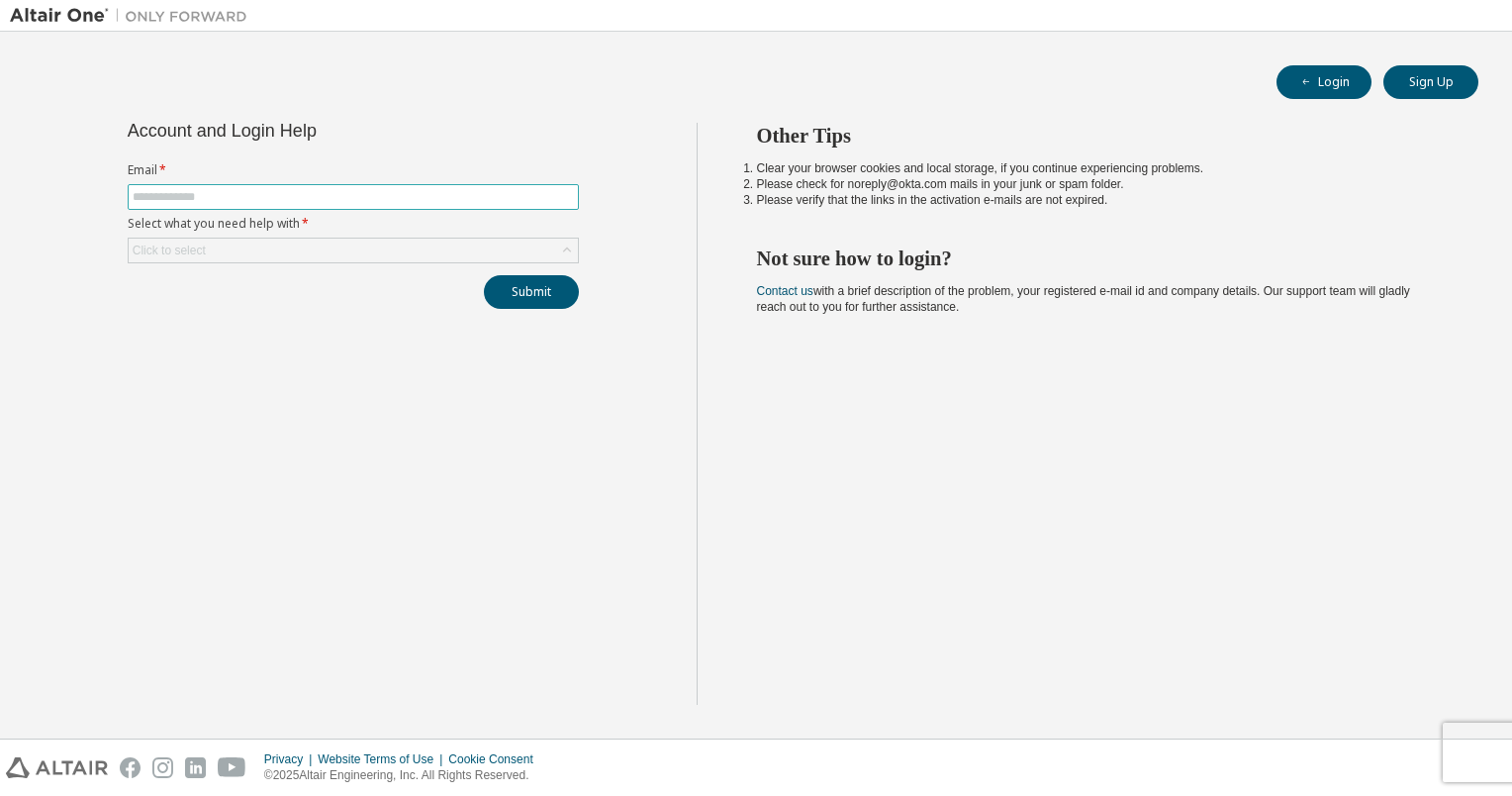 click at bounding box center [353, 197] 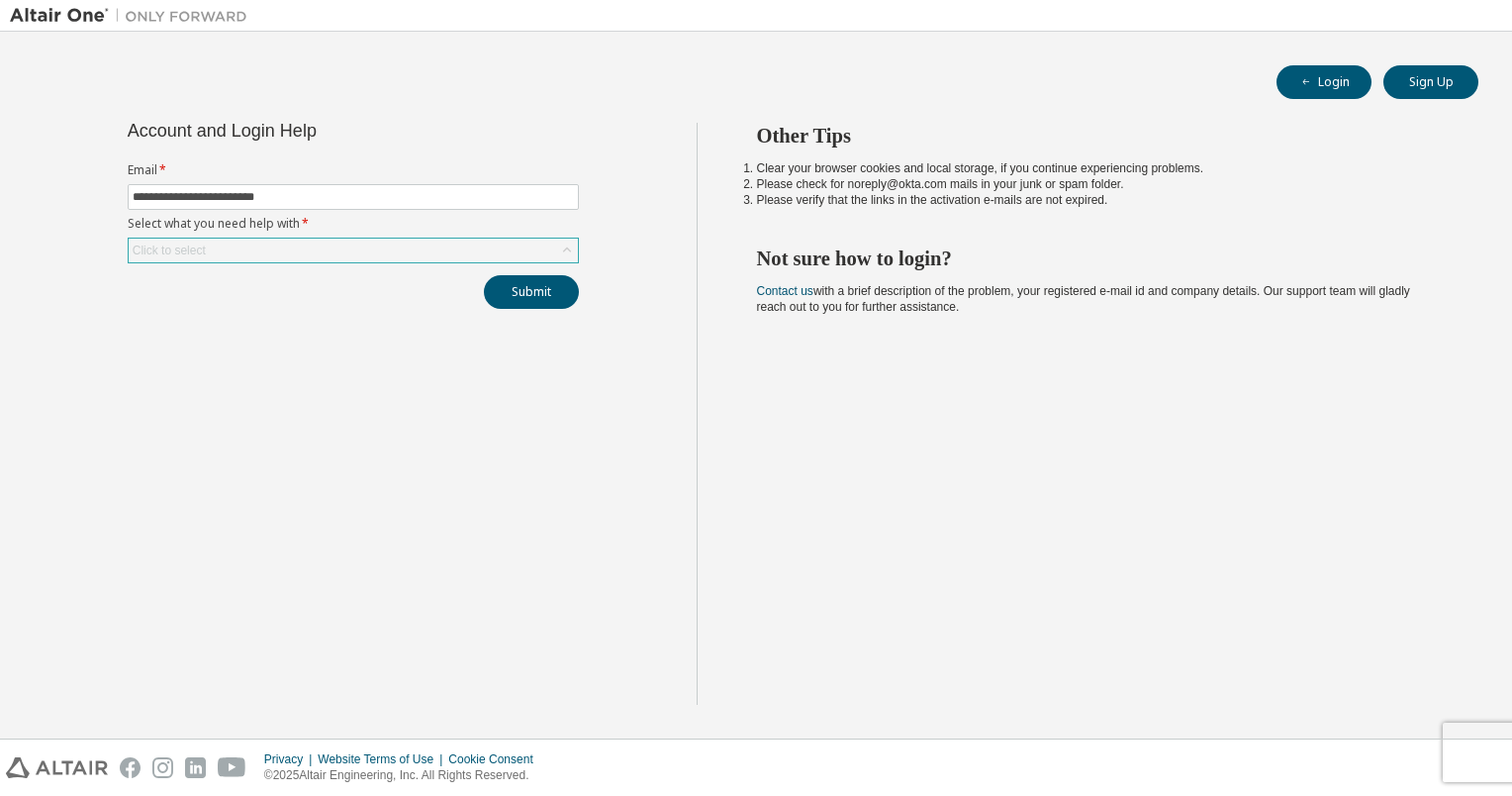 click on "Click to select" at bounding box center [353, 250] 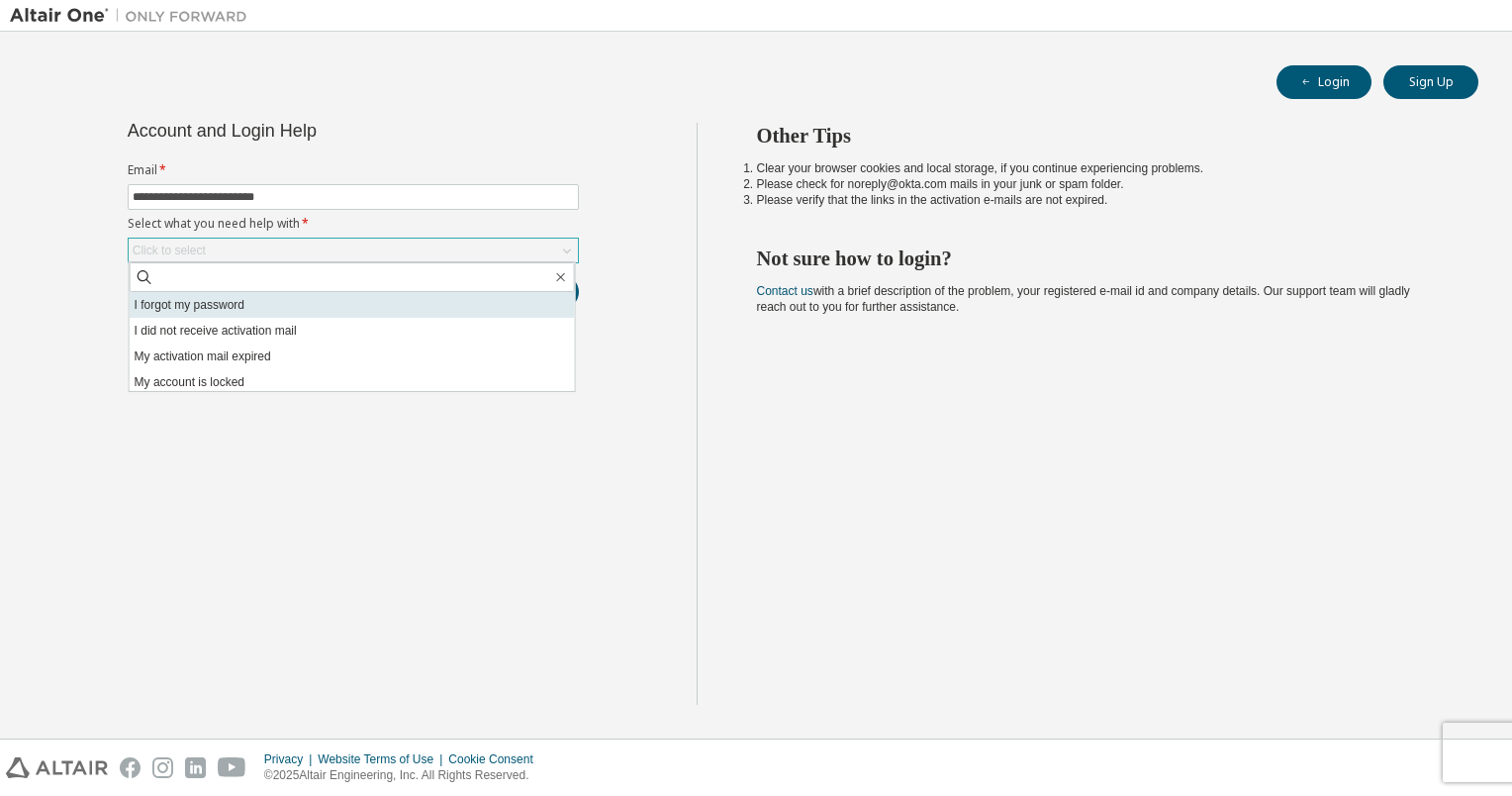 click on "I forgot my password" at bounding box center [352, 305] 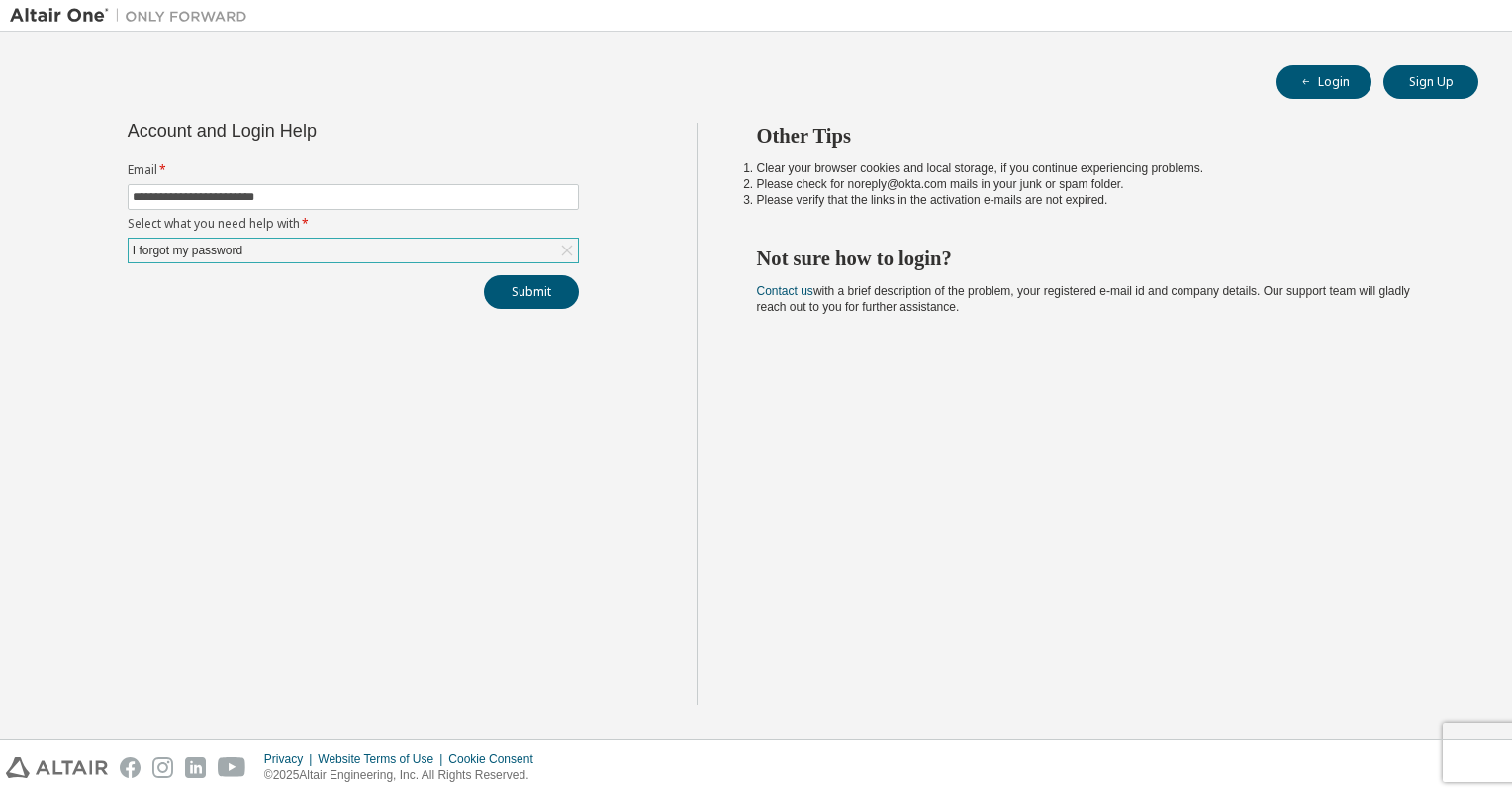 click on "I forgot my password" at bounding box center (353, 250) 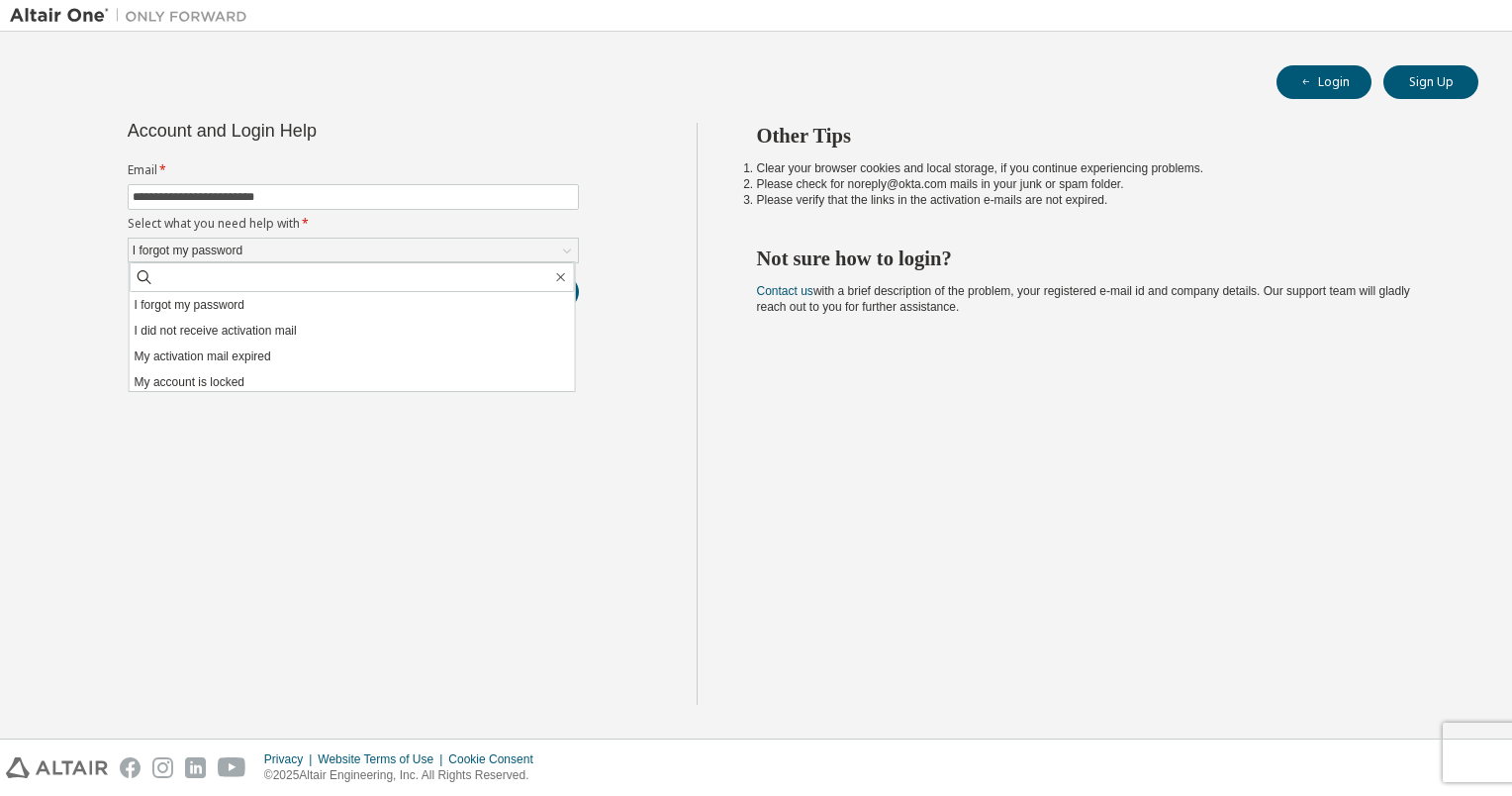 click on "I did not receive activation mail" at bounding box center [352, 331] 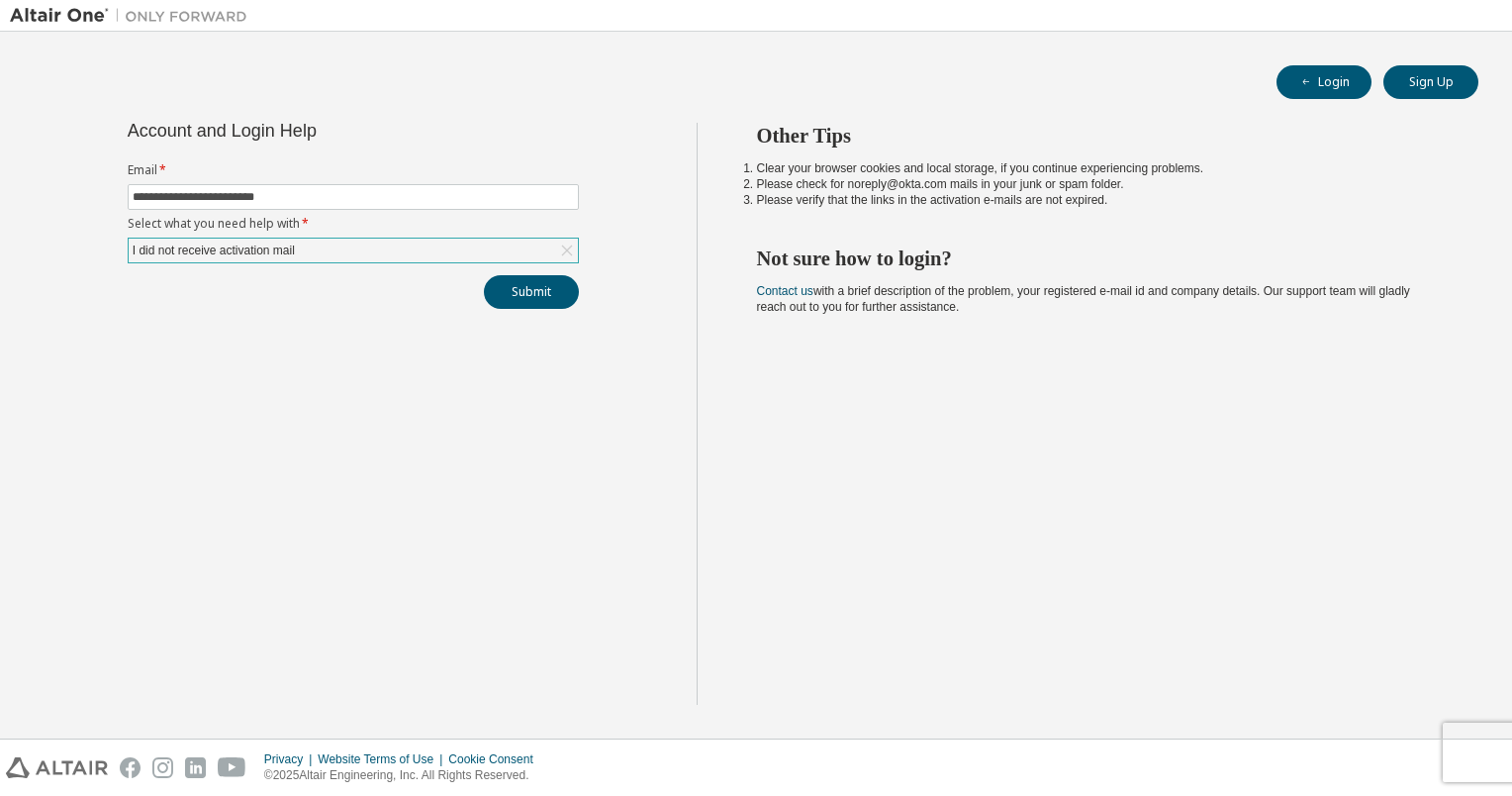 click on "I did not receive activation mail" at bounding box center [353, 250] 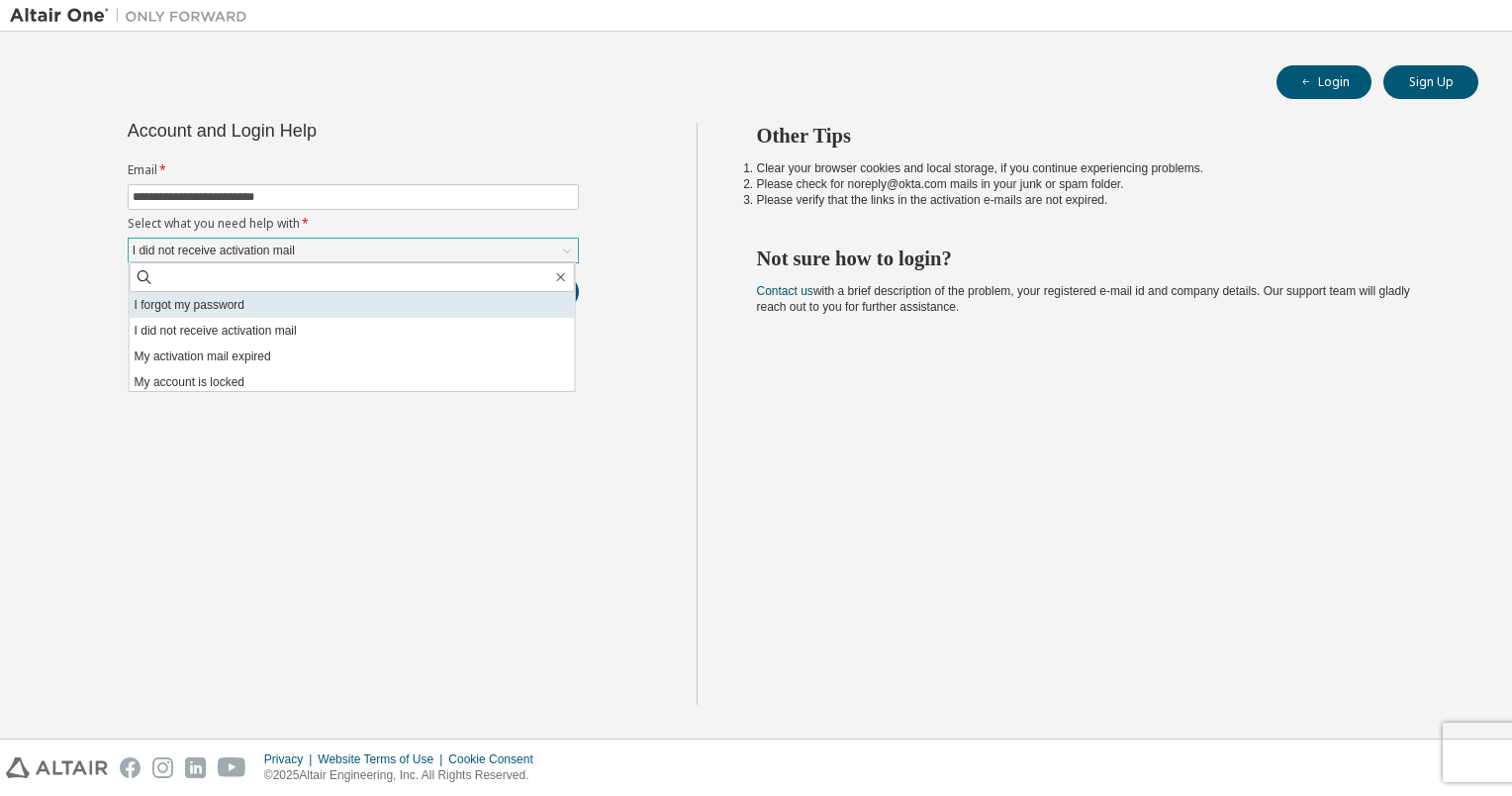 click on "I forgot my password" at bounding box center (352, 305) 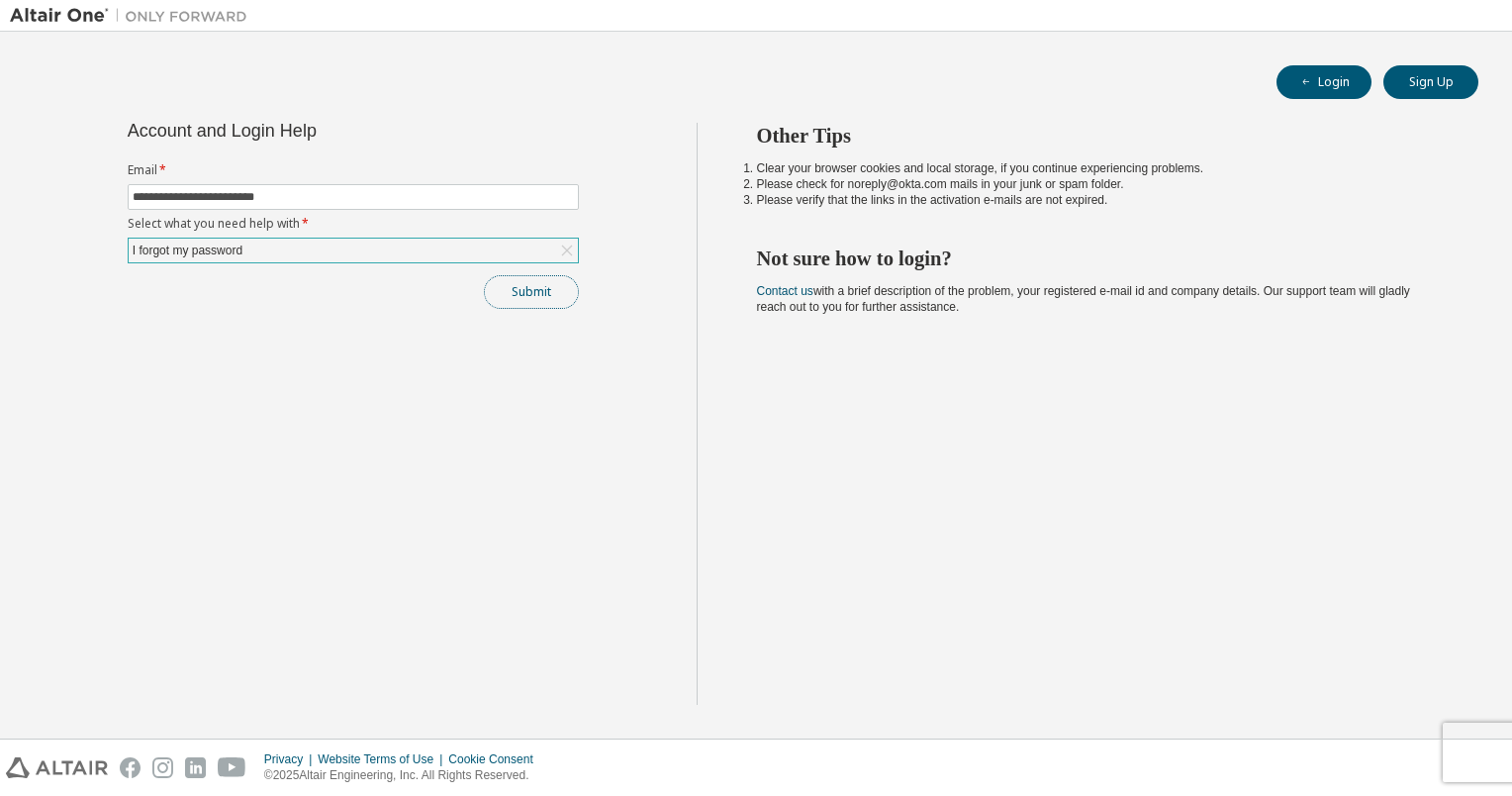 click on "Submit" at bounding box center (531, 292) 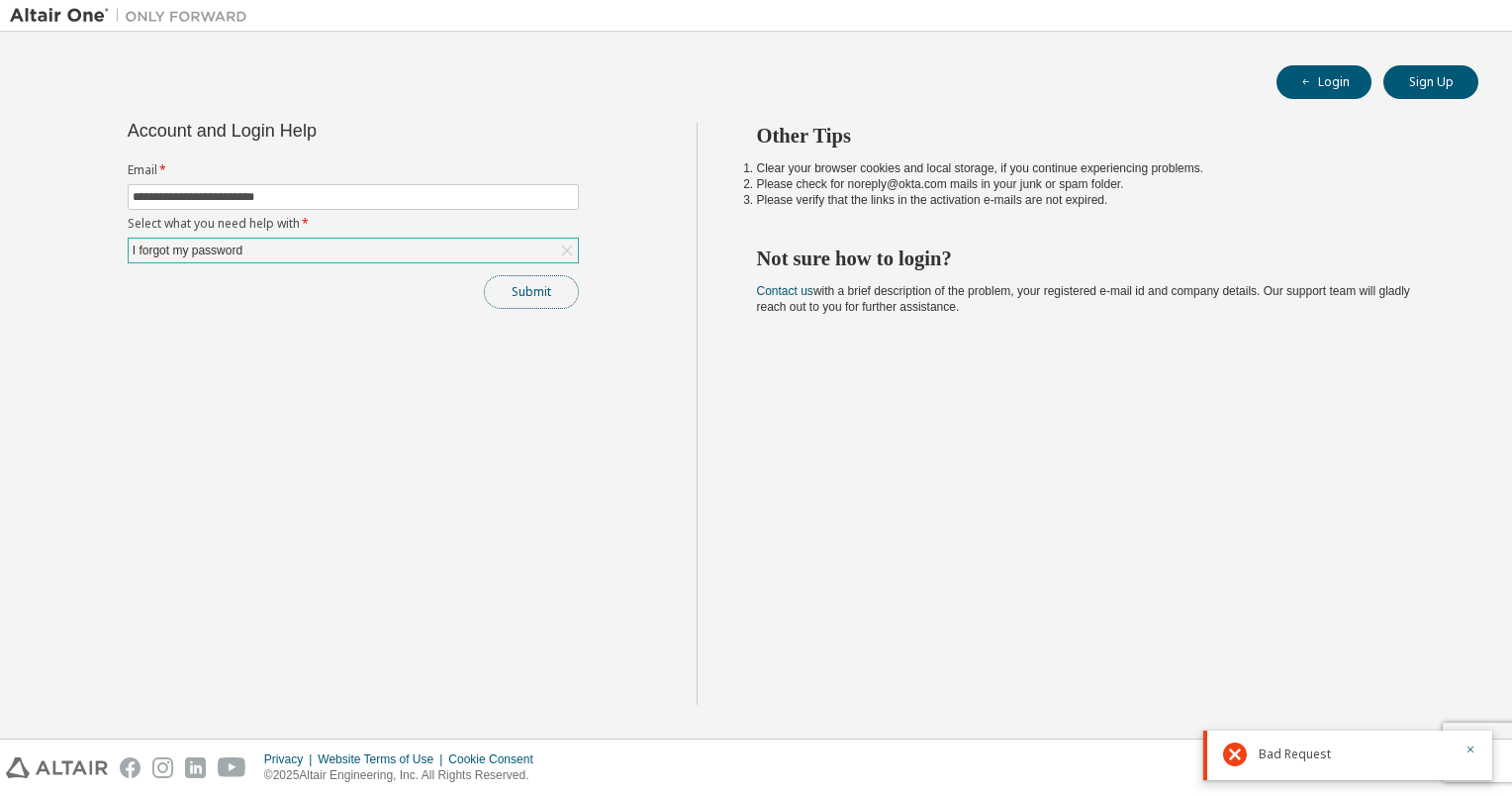 click on "Submit" at bounding box center [531, 292] 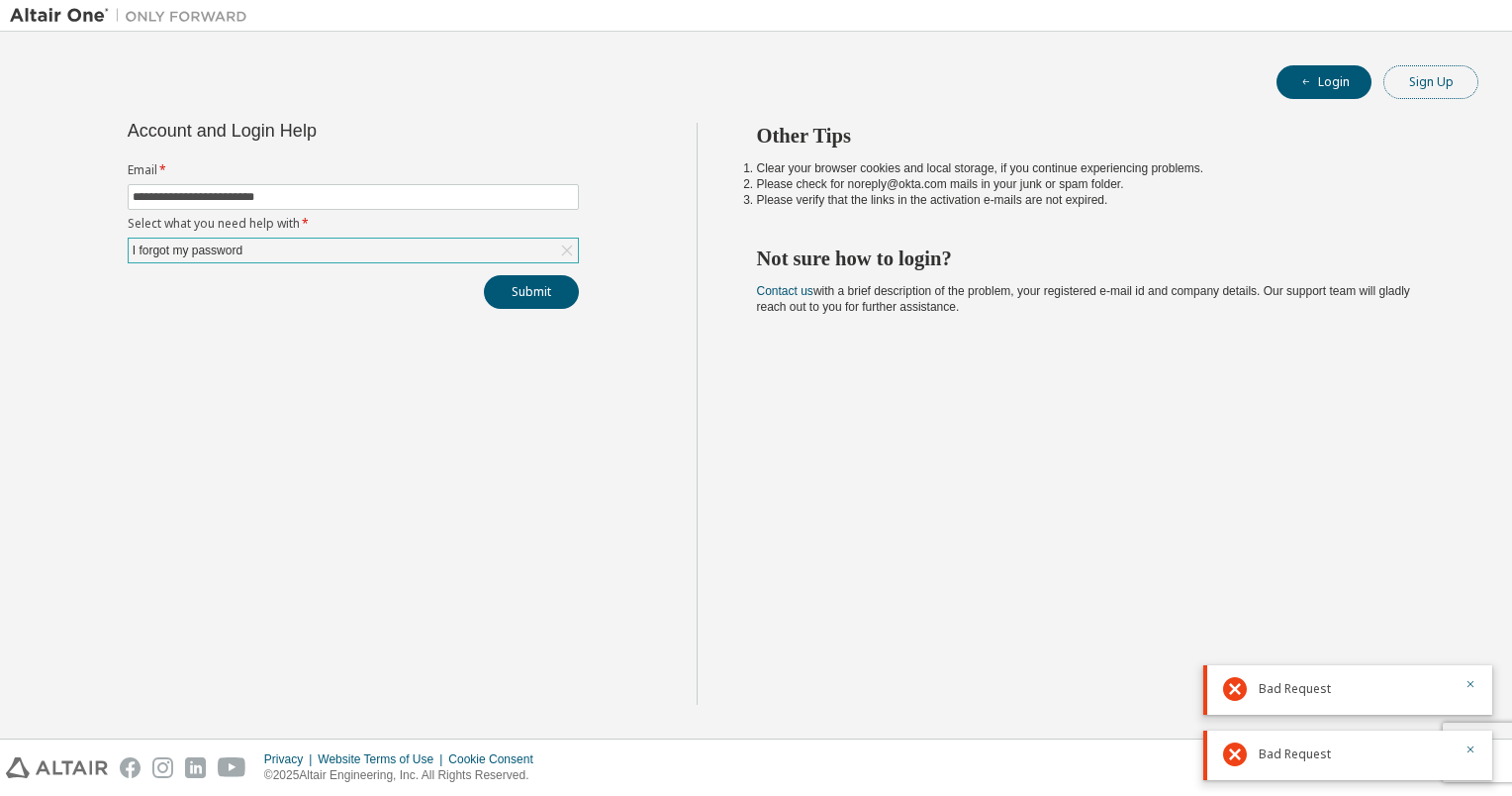 click on "Sign Up" at bounding box center [1431, 82] 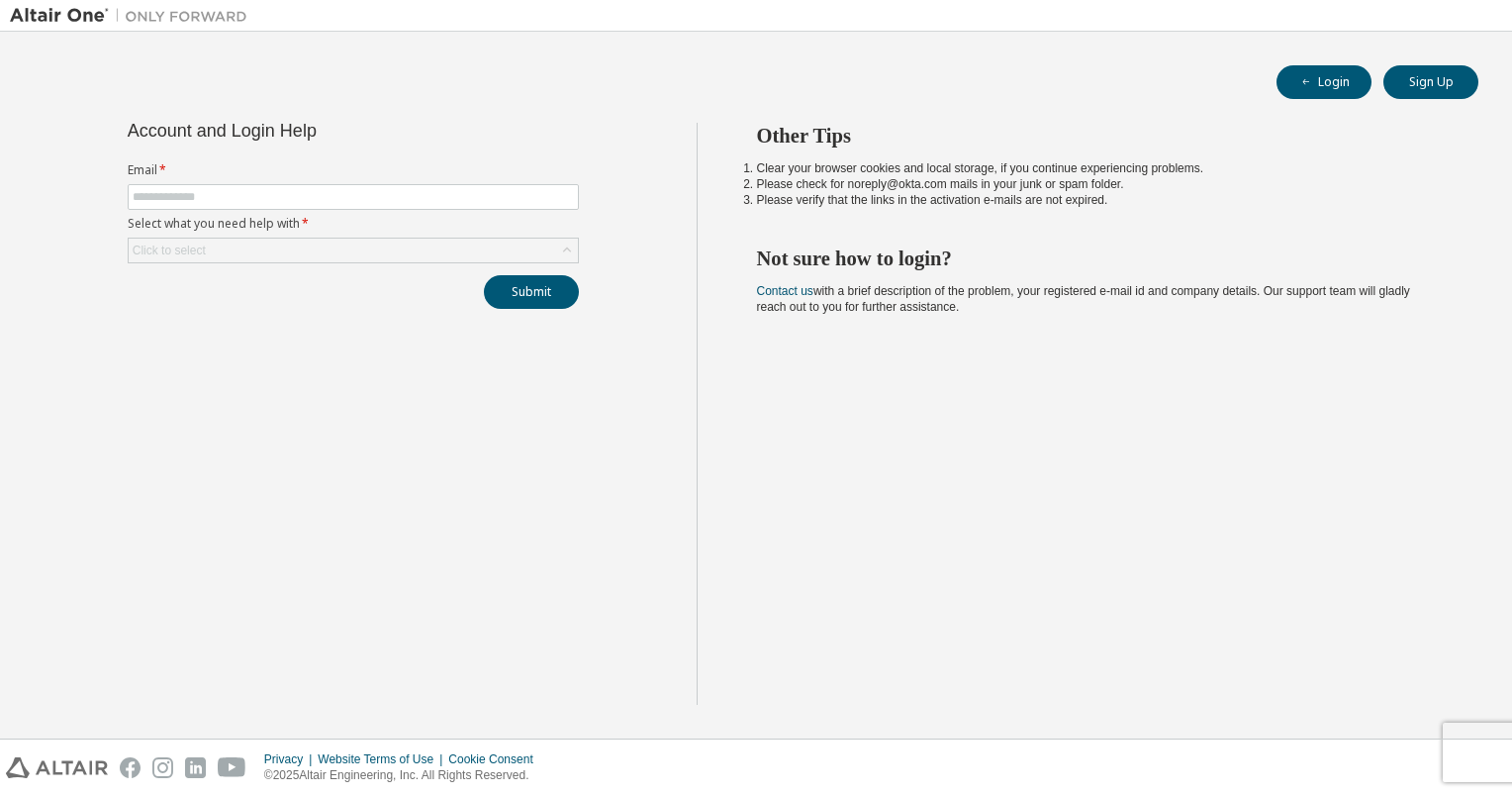 scroll, scrollTop: 0, scrollLeft: 0, axis: both 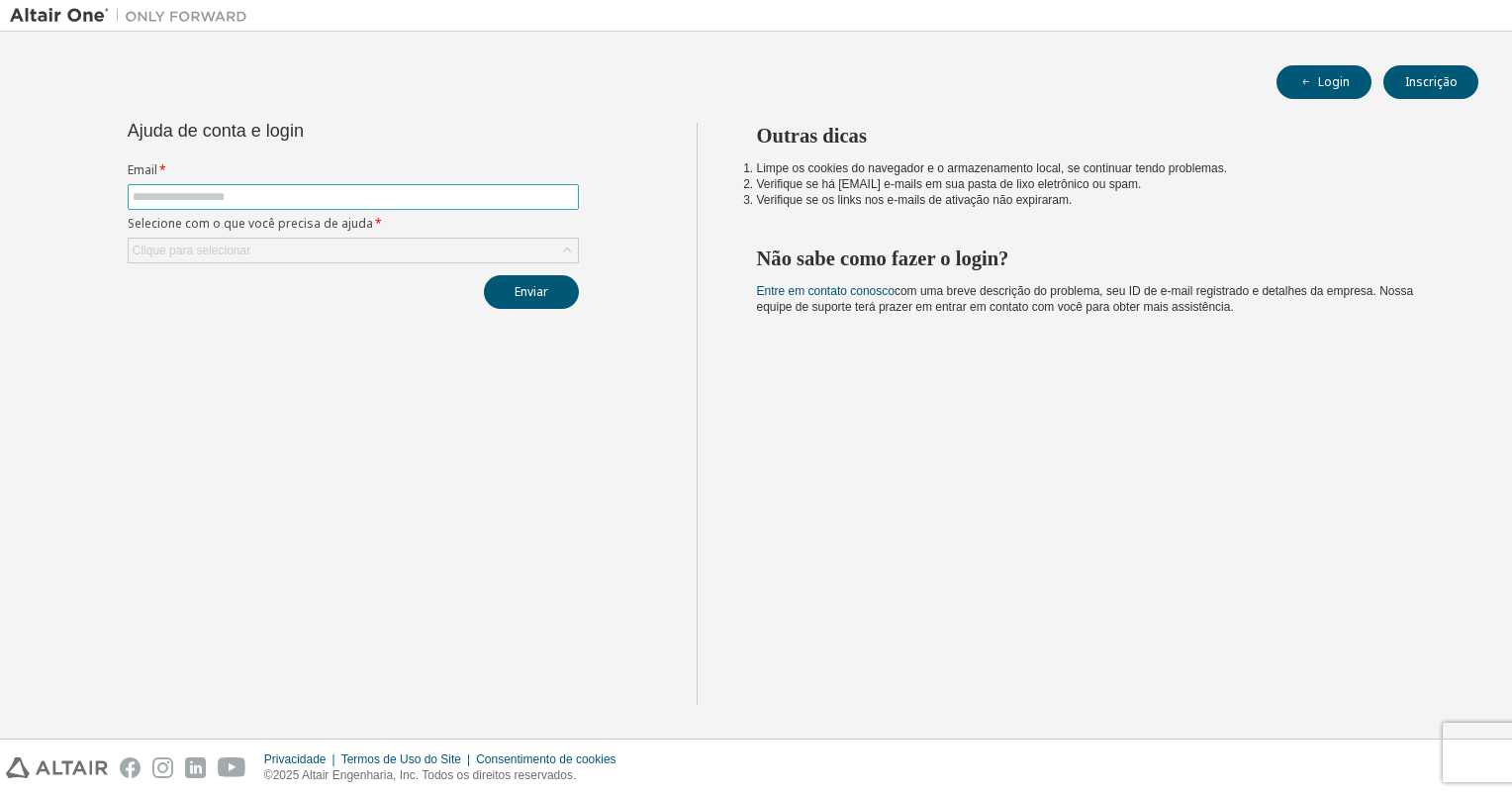 click at bounding box center (353, 197) 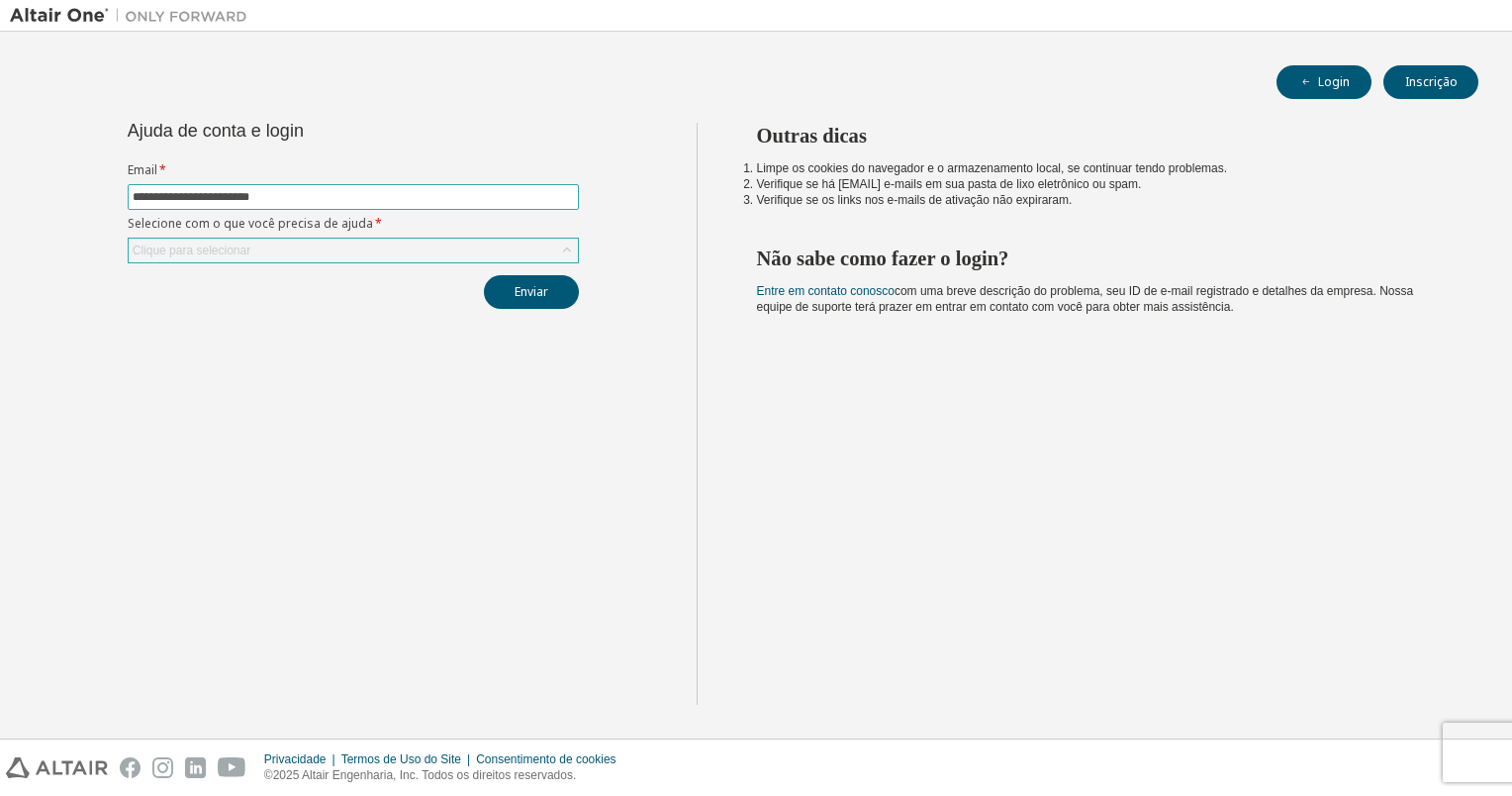 type on "**********" 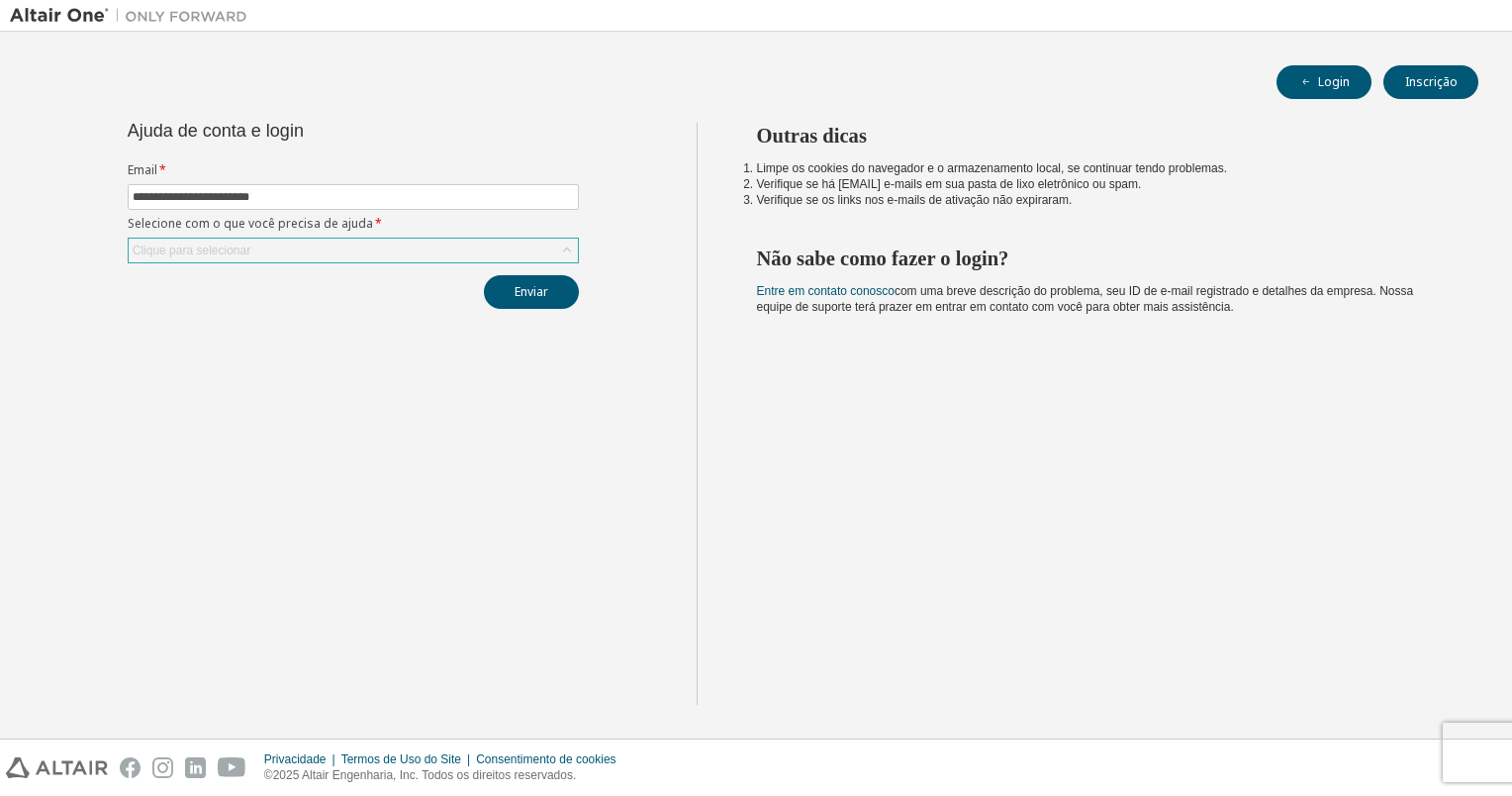 click on "Clique para selecionar" at bounding box center [353, 250] 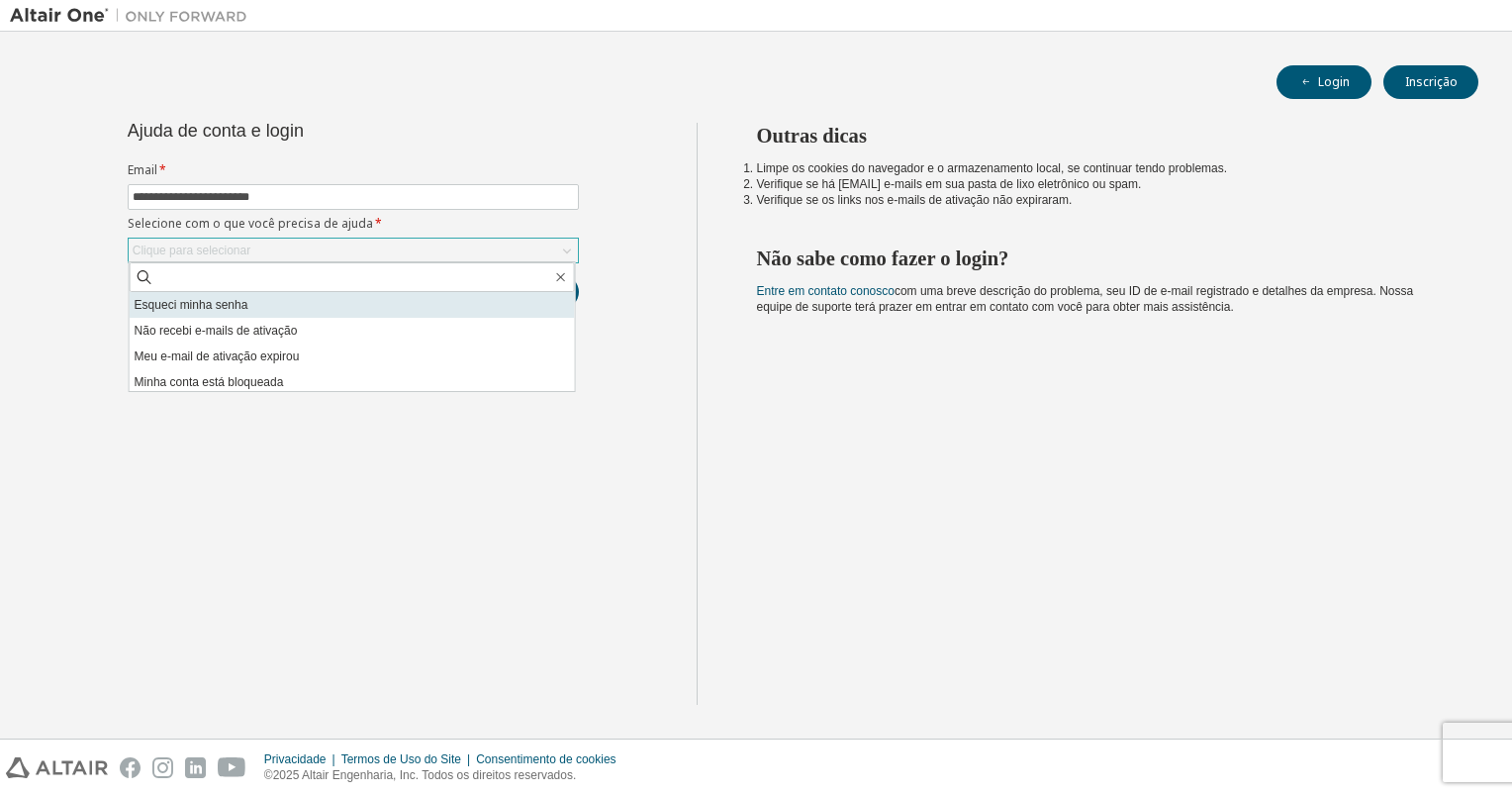 click on "Esqueci minha senha" at bounding box center (352, 305) 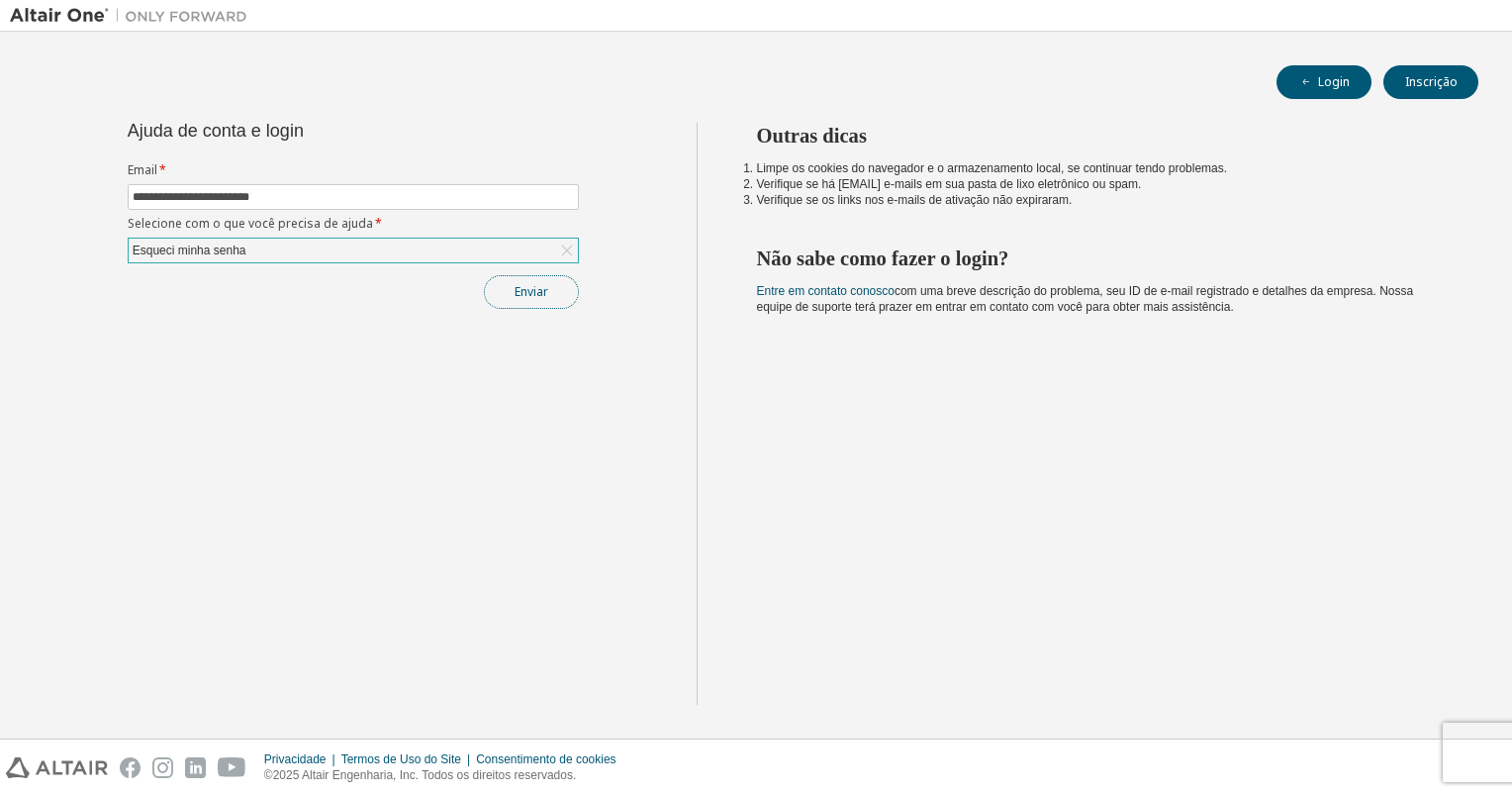 click on "Enviar" at bounding box center [531, 292] 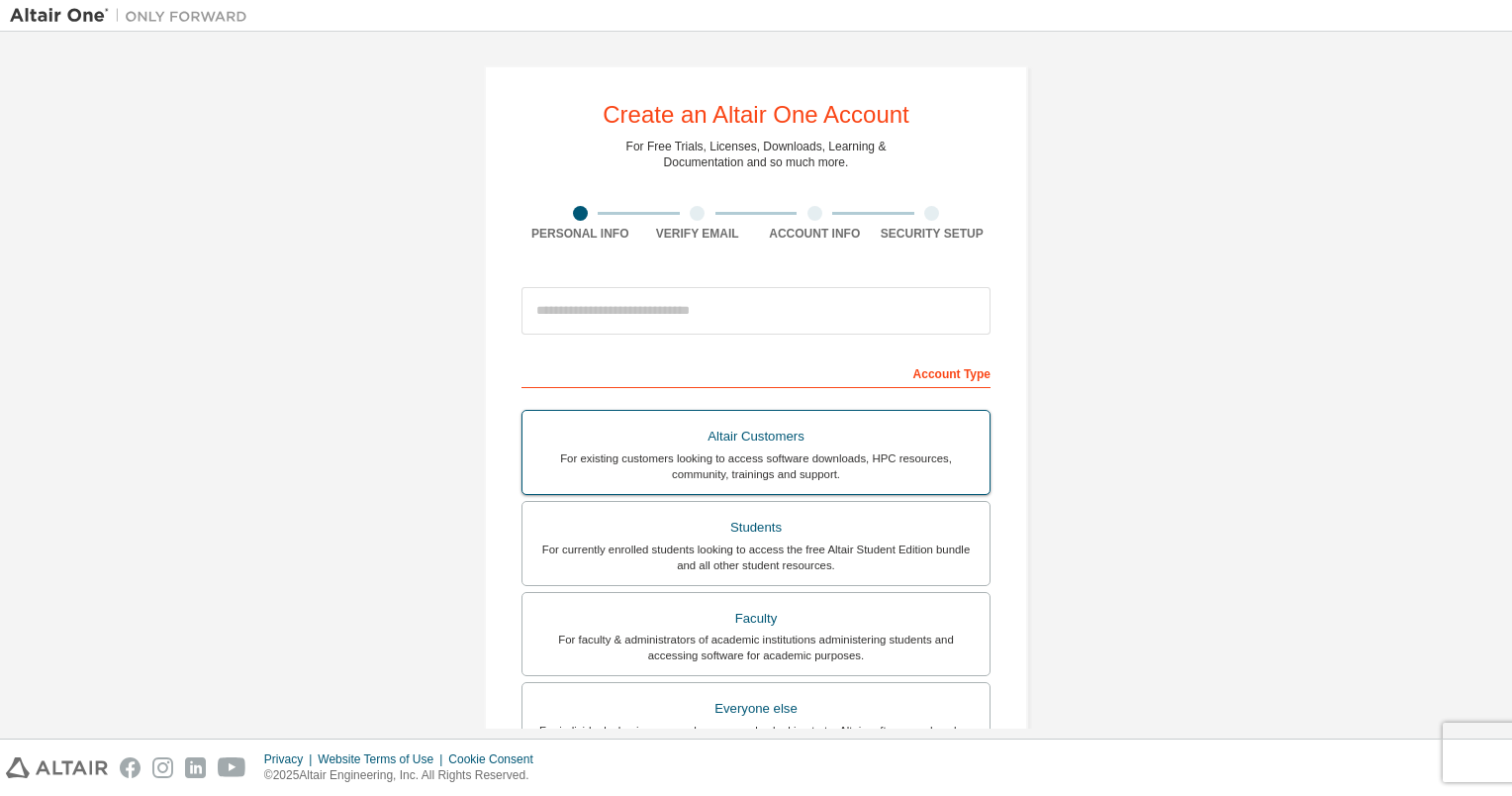 scroll, scrollTop: 0, scrollLeft: 0, axis: both 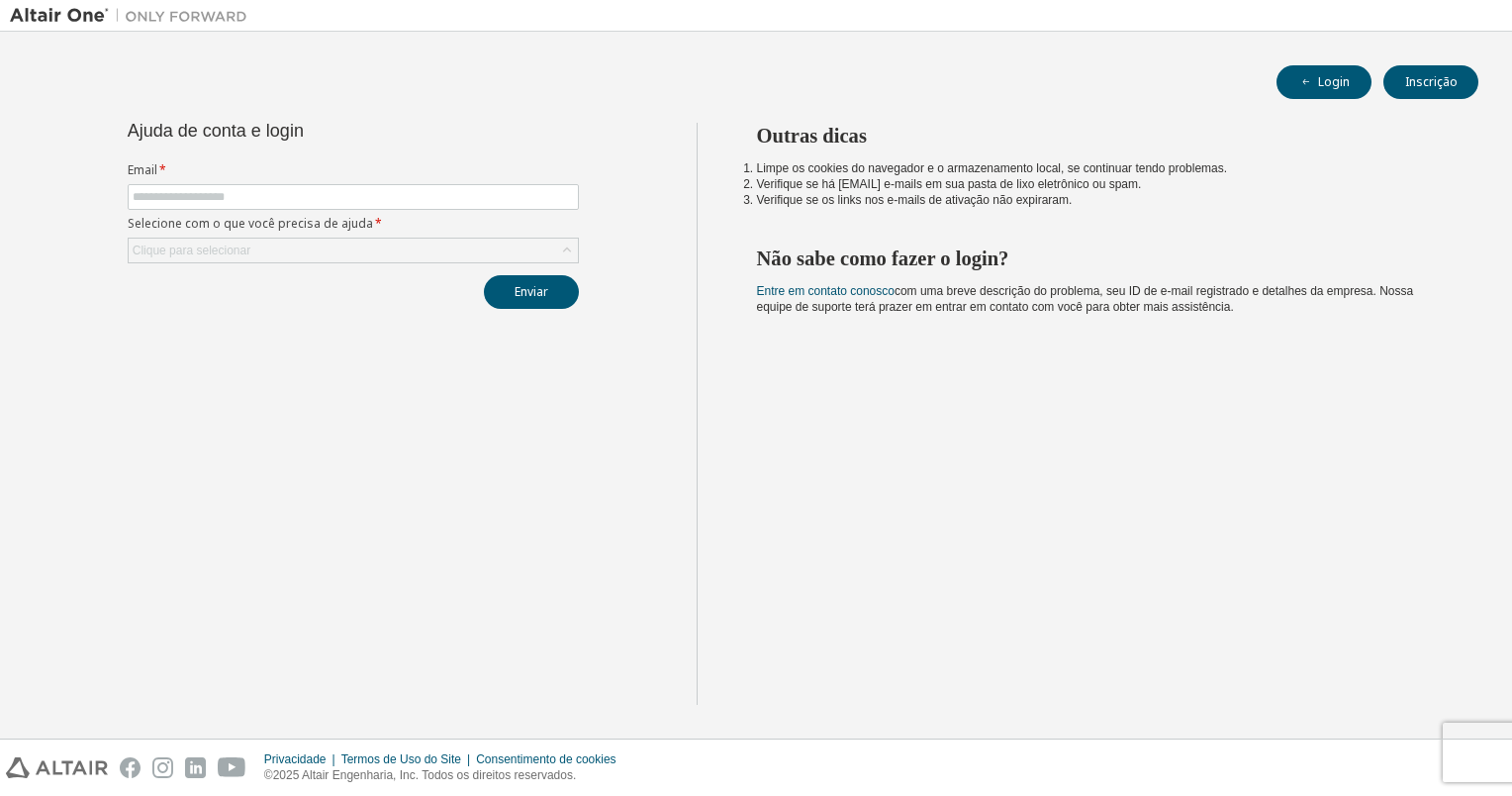 click on "Email *" at bounding box center [353, 170] 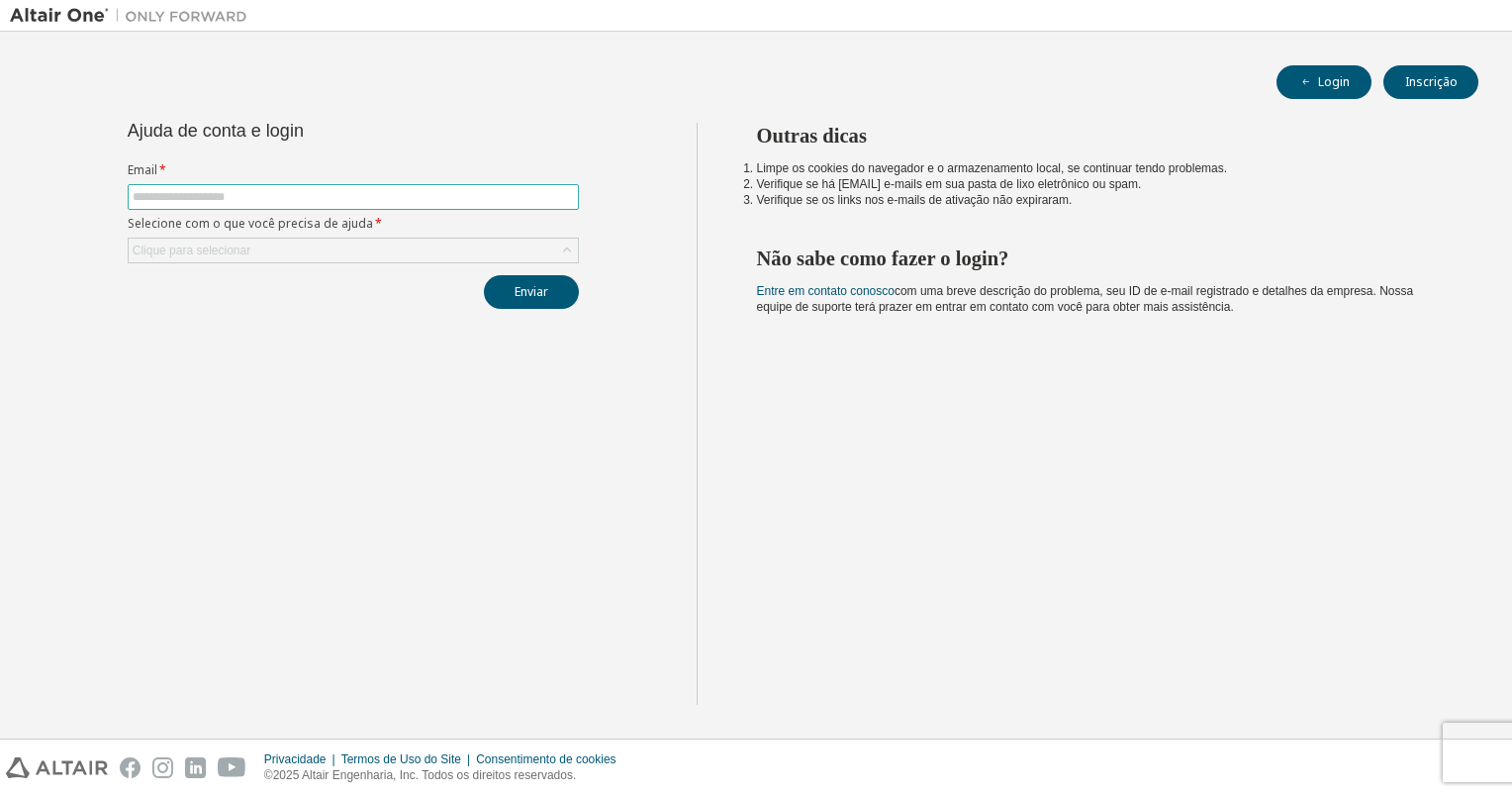 click at bounding box center (353, 197) 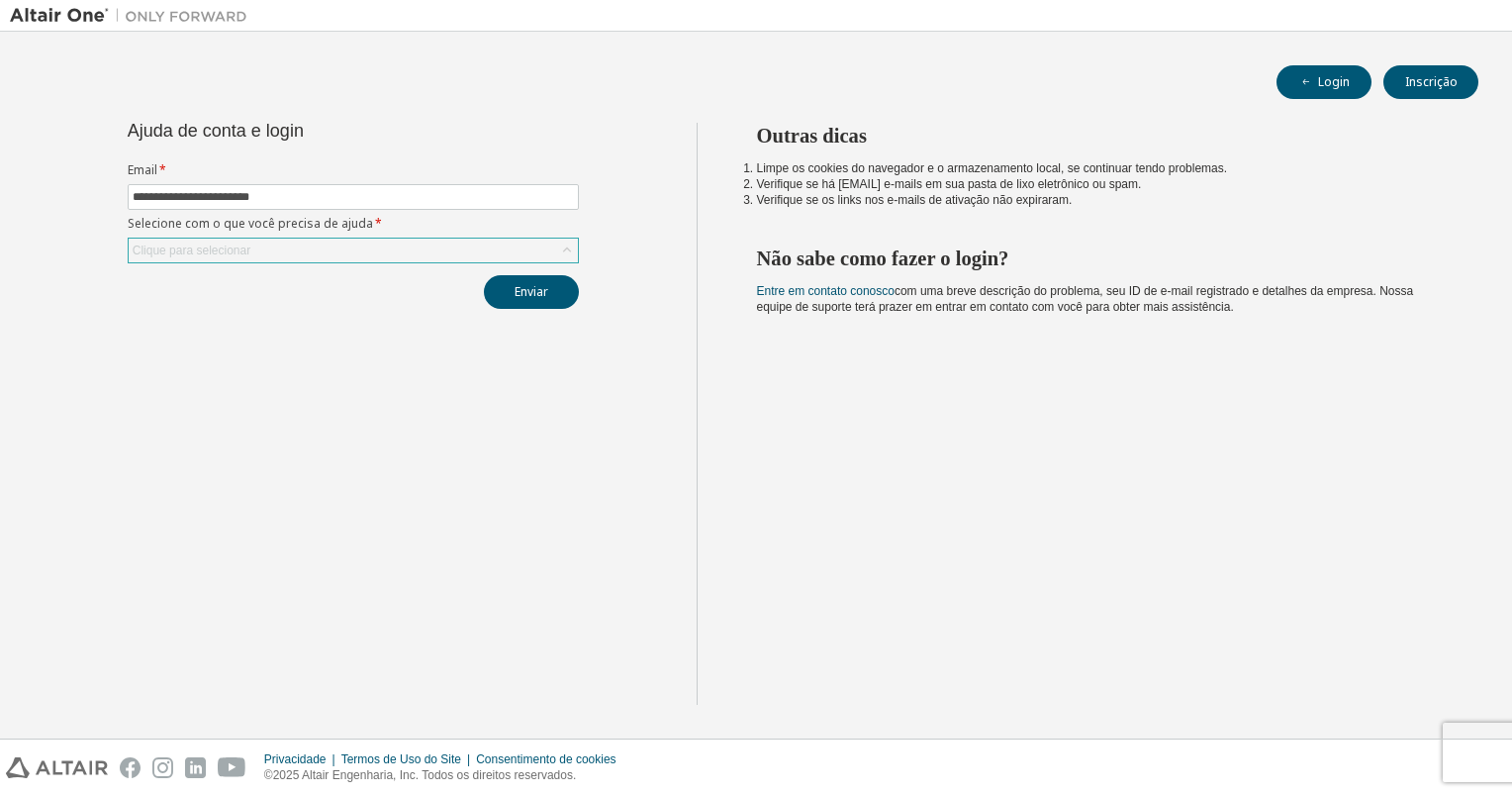 click on "Clique para selecionar" at bounding box center (353, 250) 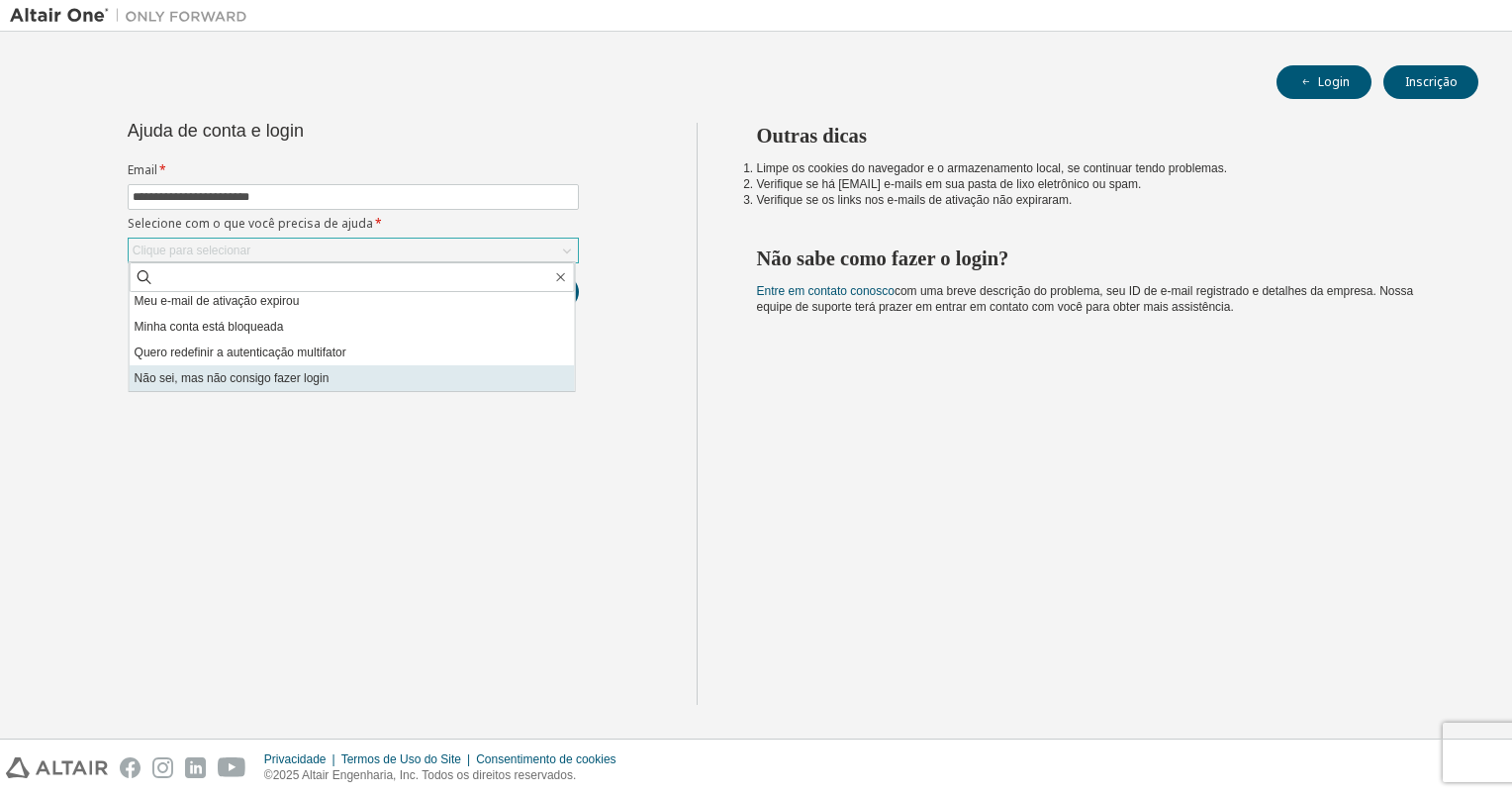 scroll, scrollTop: 55, scrollLeft: 0, axis: vertical 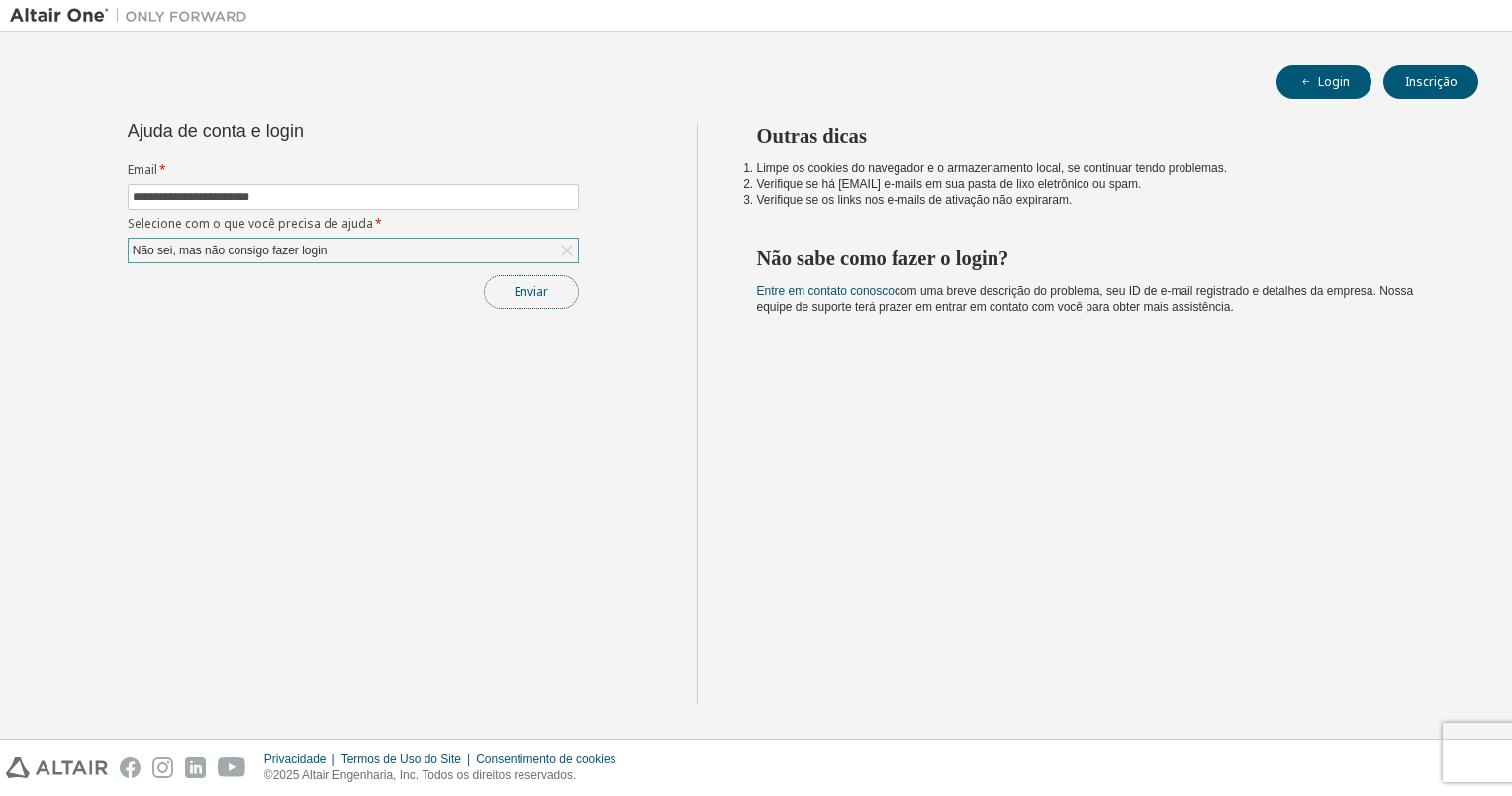 click on "Enviar" at bounding box center (531, 292) 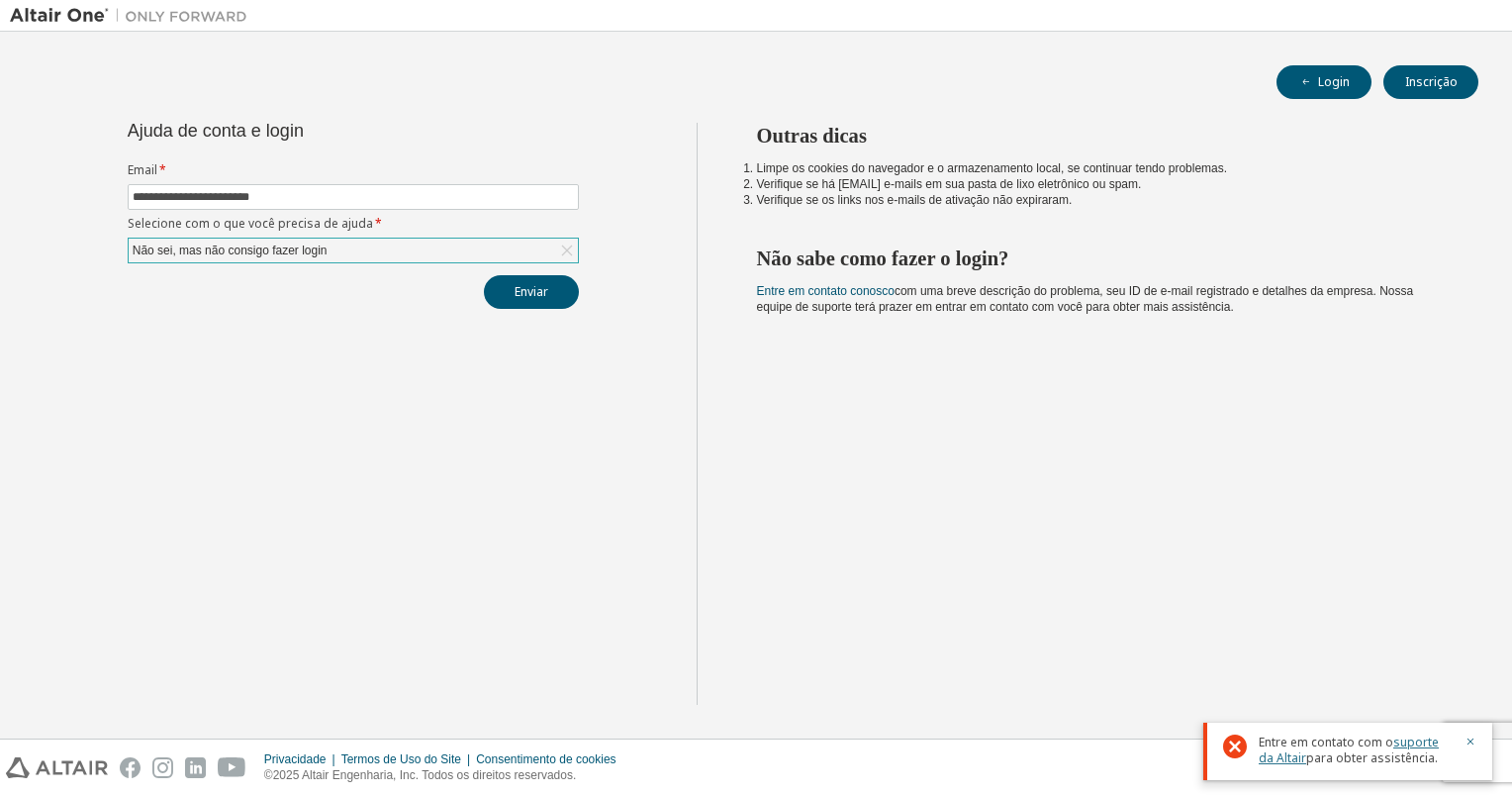 click on "suporte da Altair" at bounding box center [1349, 749] 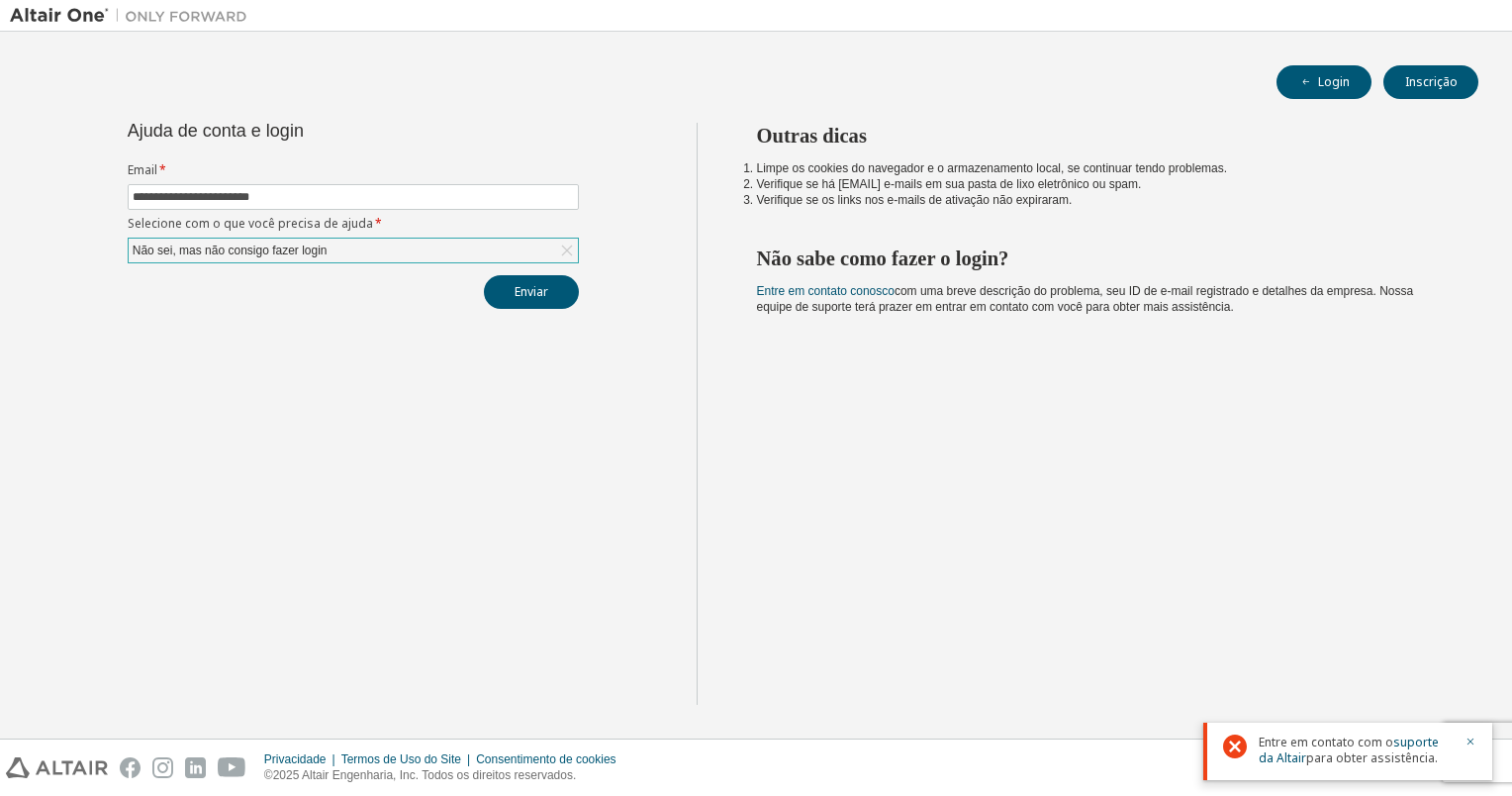 drag, startPoint x: 1403, startPoint y: 747, endPoint x: 1058, endPoint y: 551, distance: 396.78836 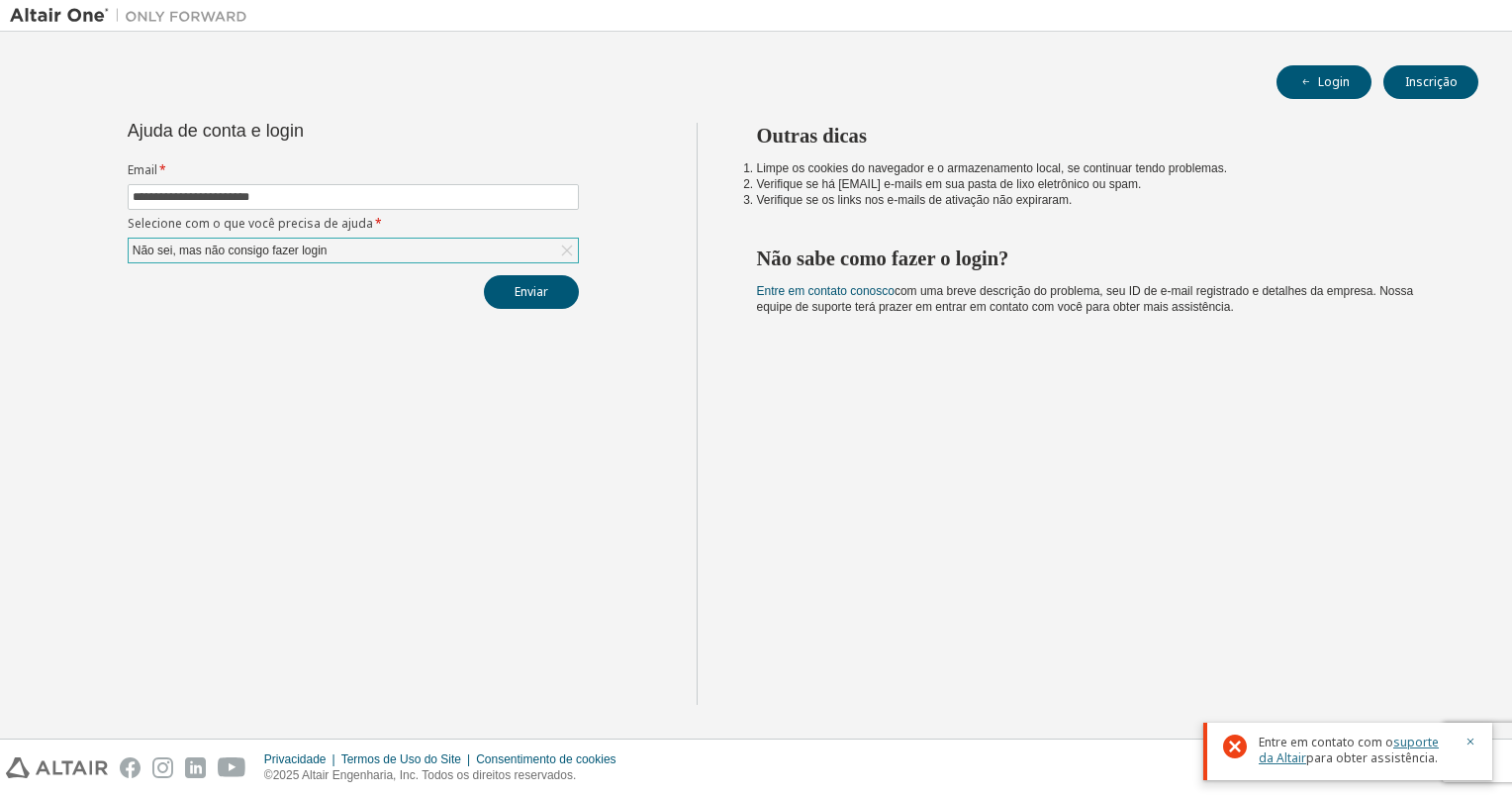 click on "suporte da Altair" at bounding box center (1349, 749) 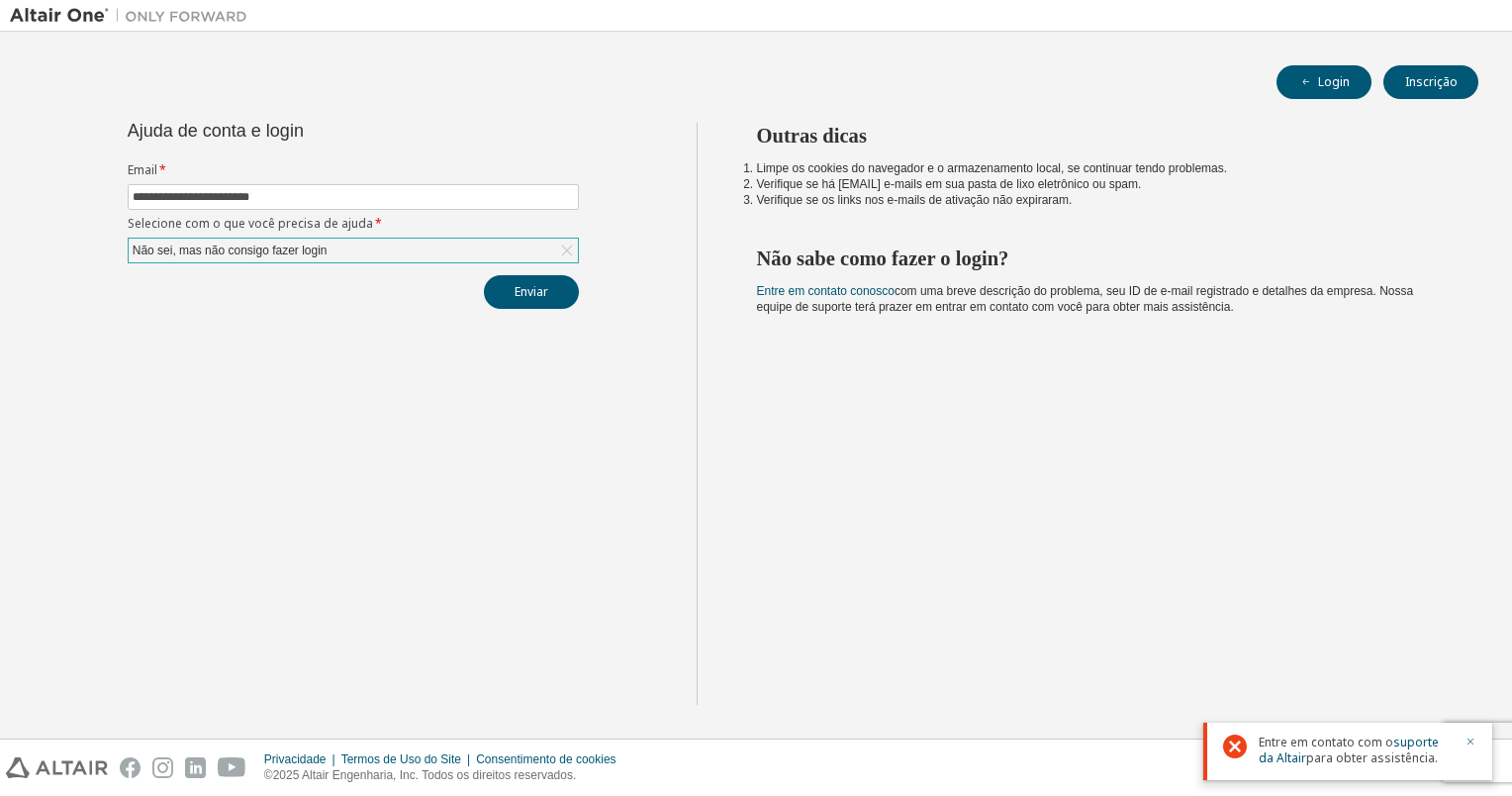 click 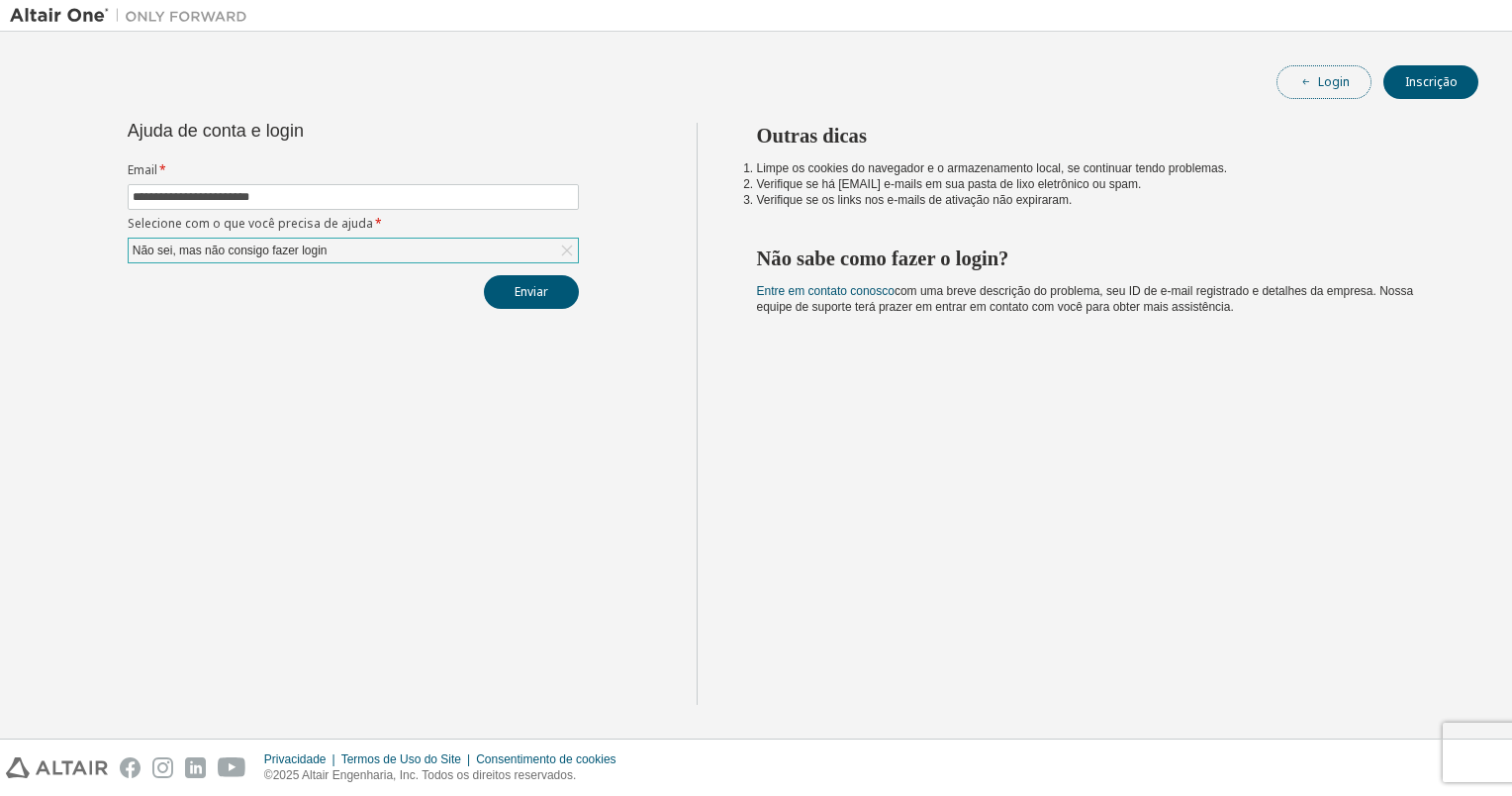 click on "Login" at bounding box center (1334, 82) 